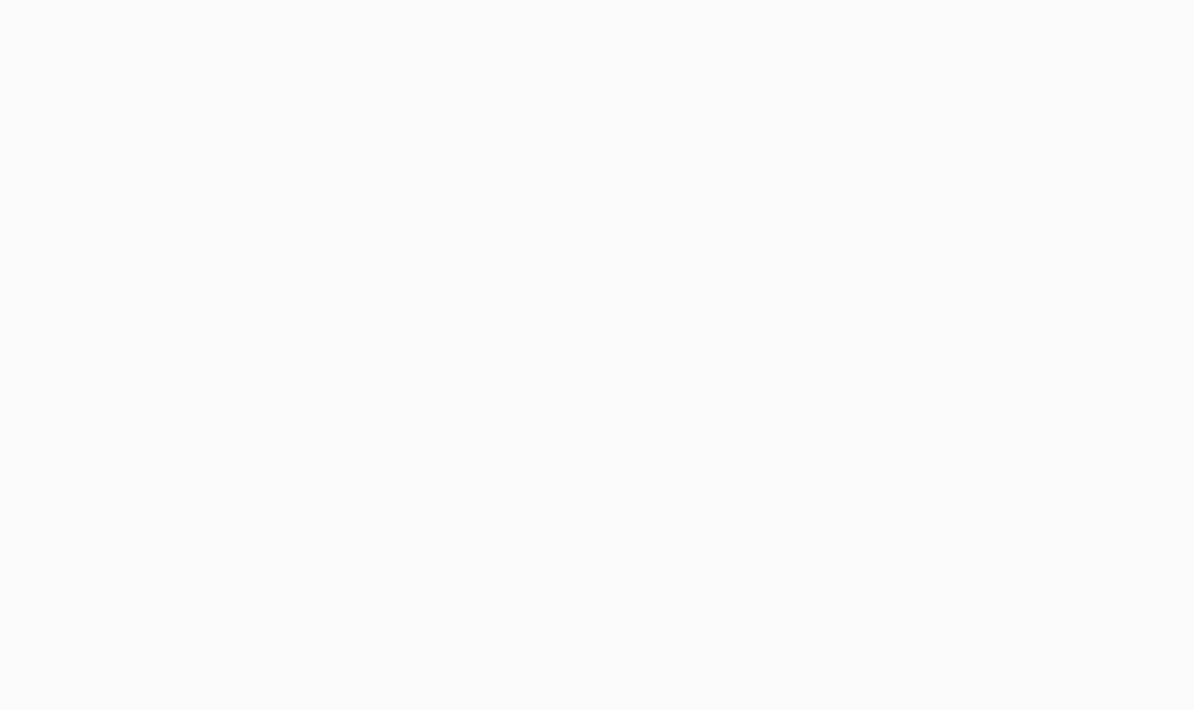 scroll, scrollTop: 0, scrollLeft: 0, axis: both 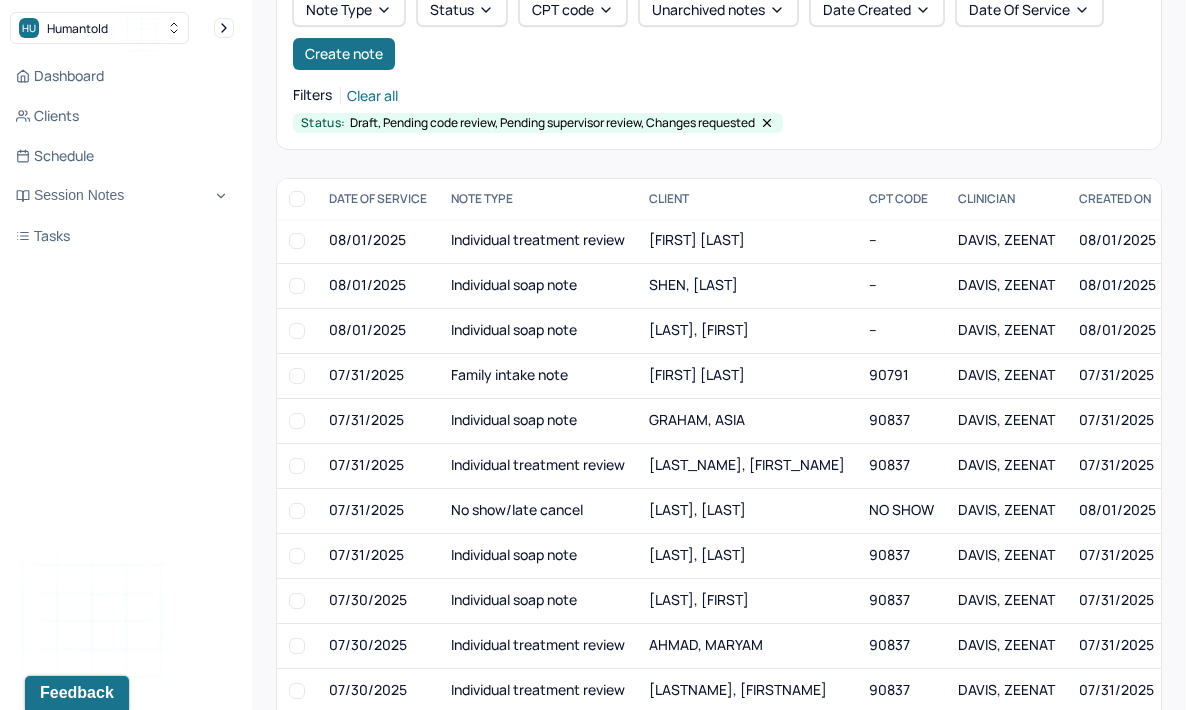 click on "DAVIS, ZEENAT" at bounding box center (1006, 330) 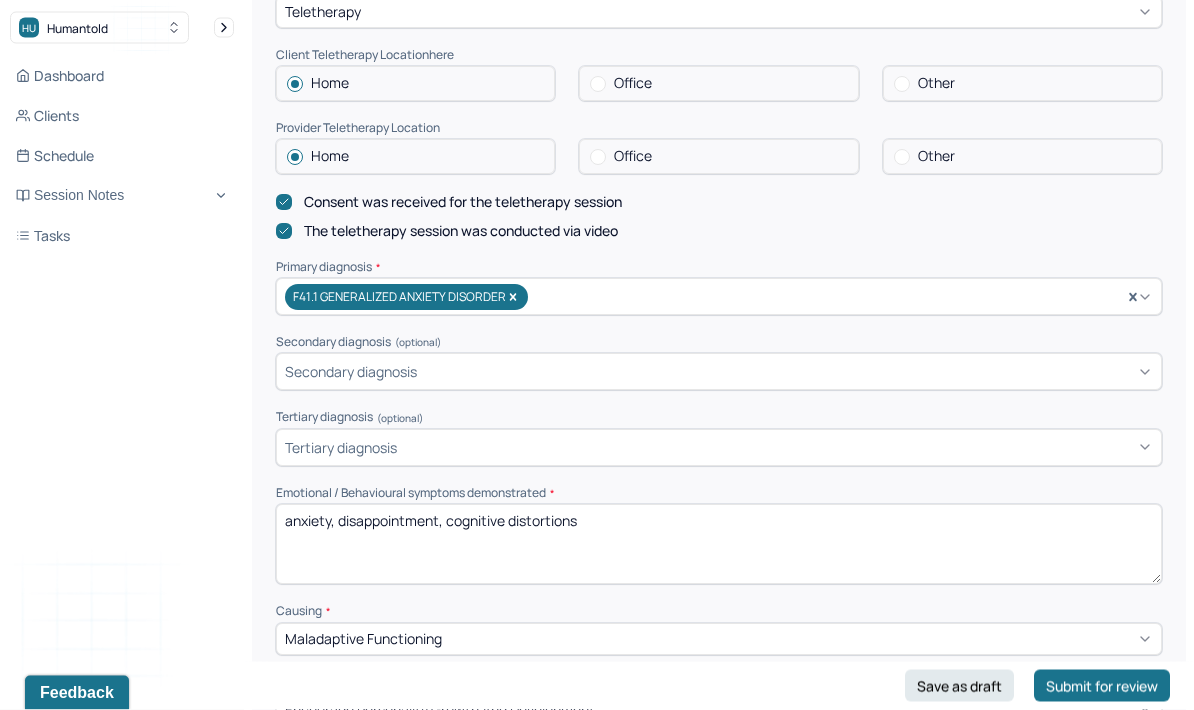 scroll, scrollTop: 538, scrollLeft: 0, axis: vertical 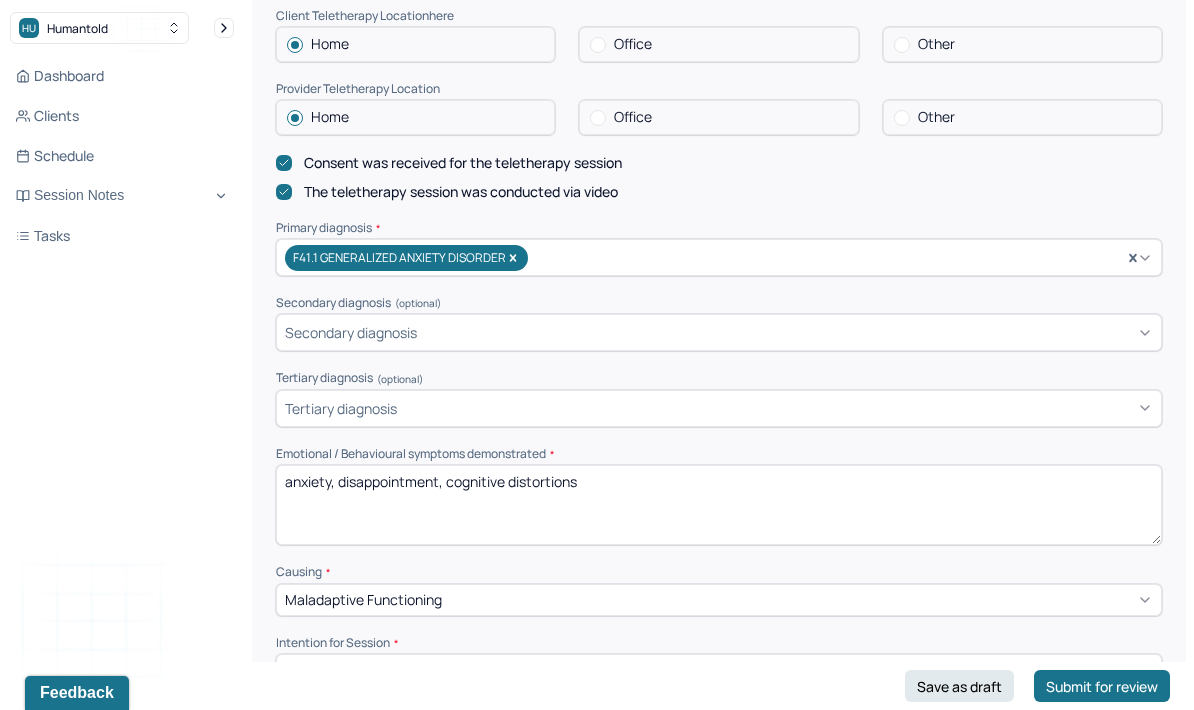 click on "anxiety, disappointment, cognitive distortions" at bounding box center (719, 505) 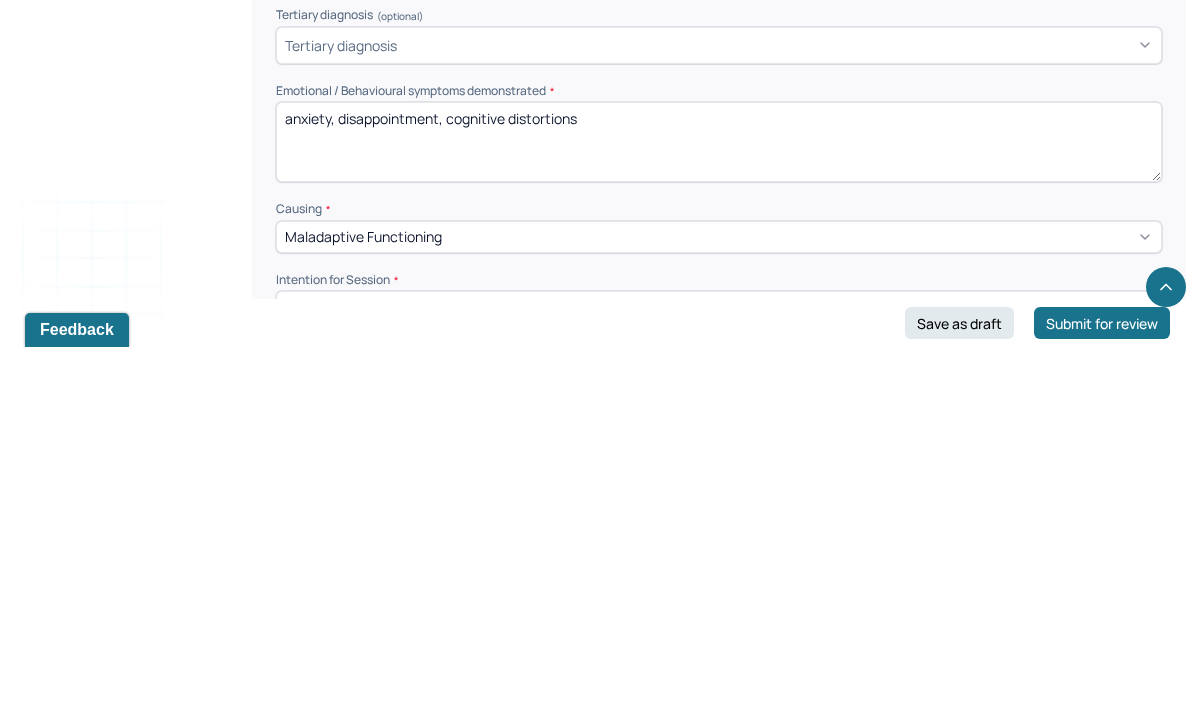 scroll, scrollTop: 720, scrollLeft: 0, axis: vertical 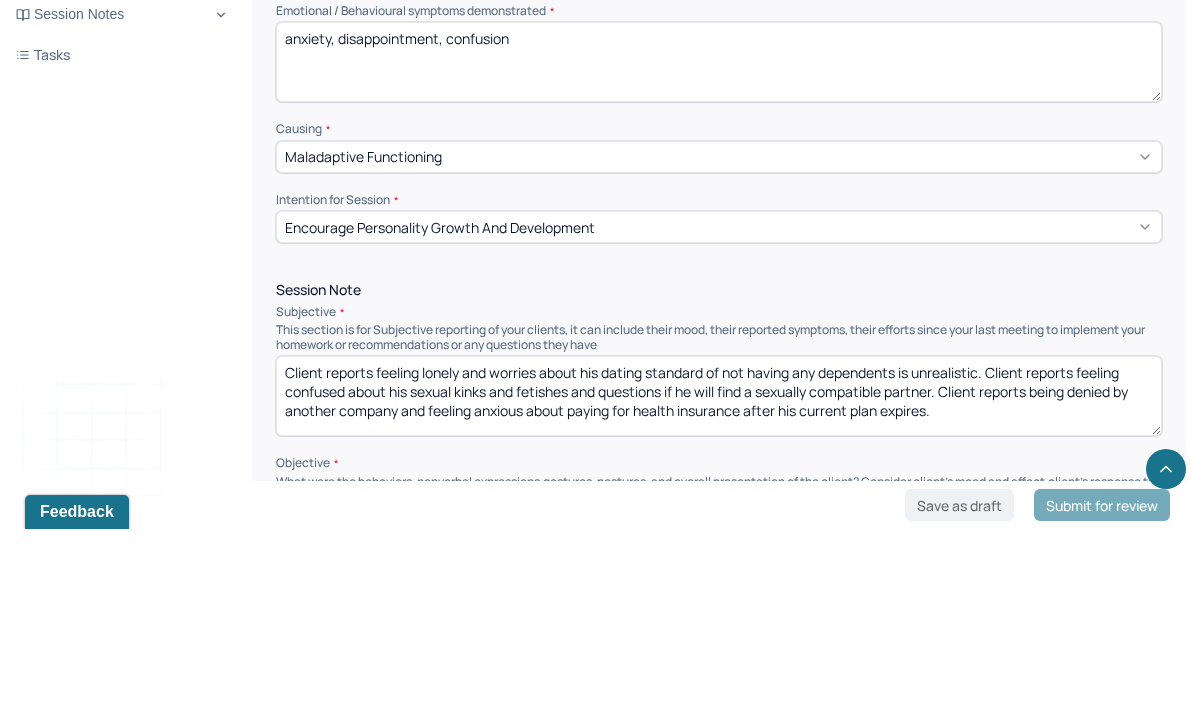 type on "anxiety, disappointment, confusion" 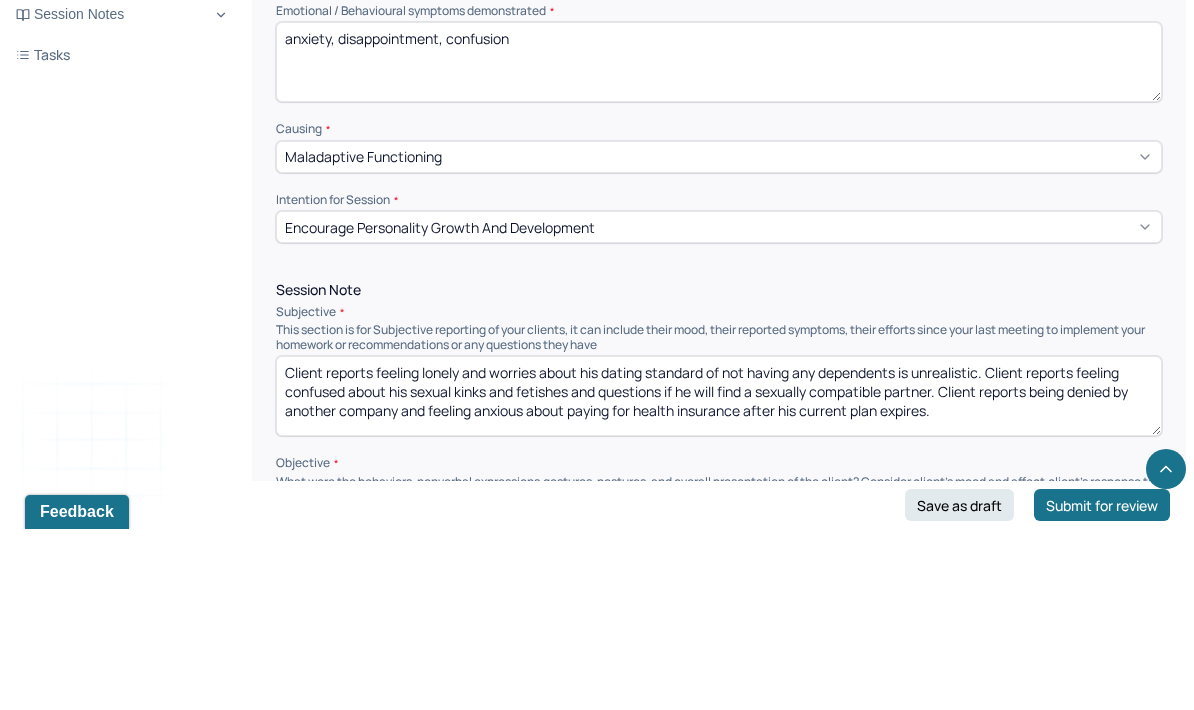 click on "Client reports feeling lonely and worries about his dating standard of not having any dependents is unrealistic. Client reports feeling confused about his sexual kinks and fetishes and questions if he will find a sexually compatible partner. Client reports being denied by another company and feeling anxious about paying for health insurance after his current plan expires." at bounding box center [719, 577] 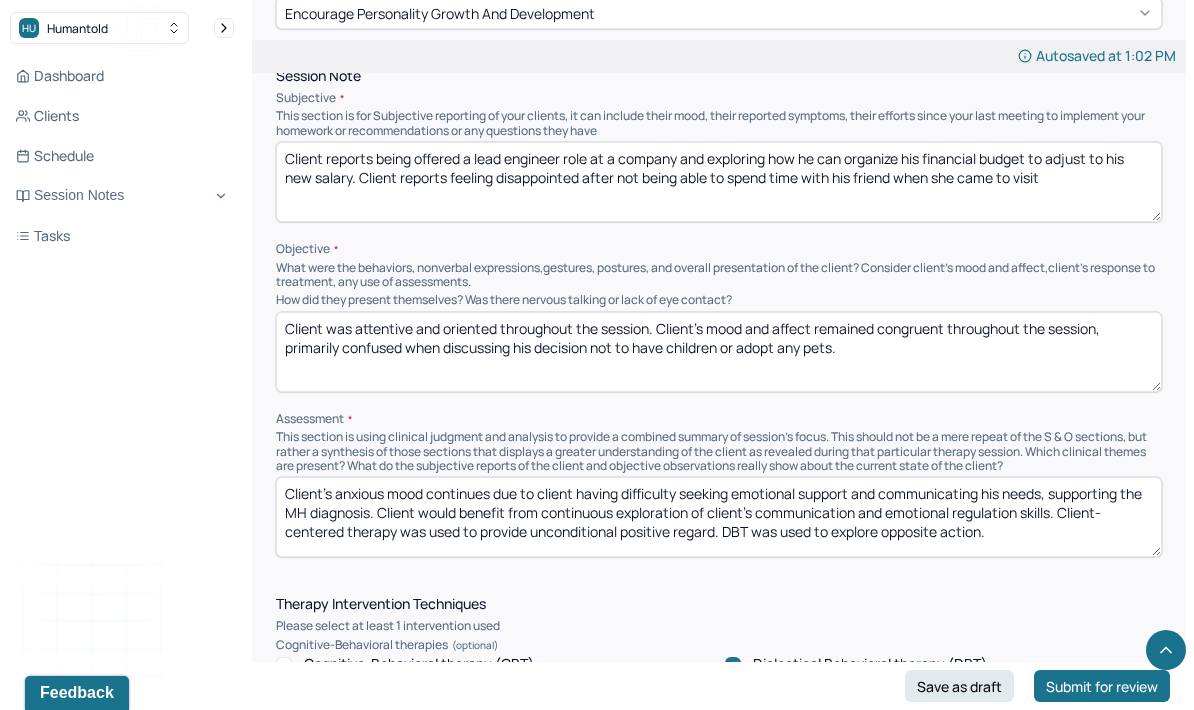 scroll, scrollTop: 1194, scrollLeft: 0, axis: vertical 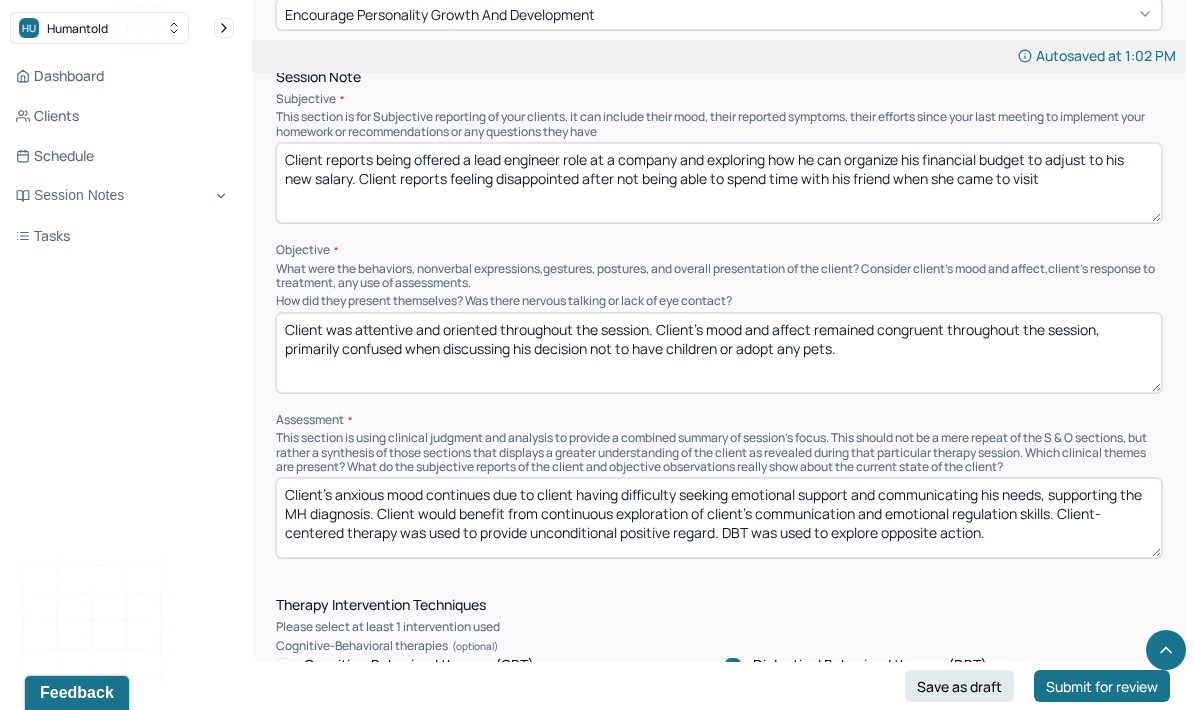 click on "Client reports being offered a lead engineer role at a company and exploring how he can organize his financial budget to adjust to his new salary. Client reports feeling disappointed after not being able to spend time with his friend when she came to visit" at bounding box center [719, 183] 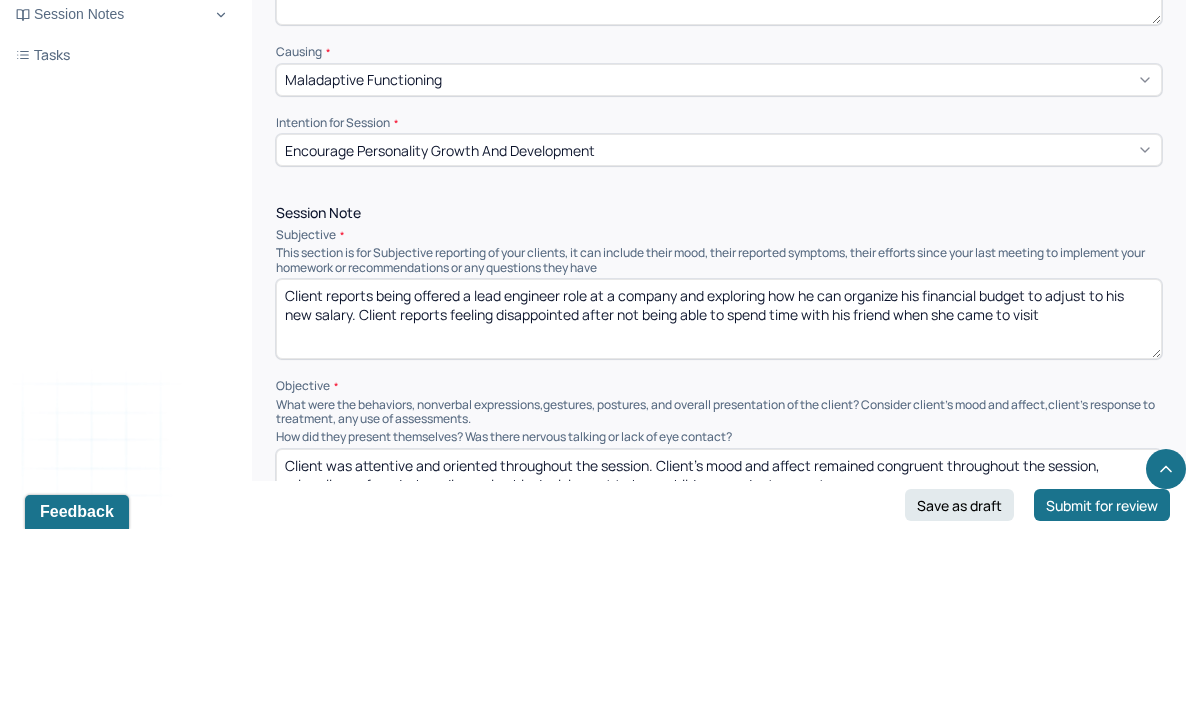 scroll, scrollTop: 957, scrollLeft: 0, axis: vertical 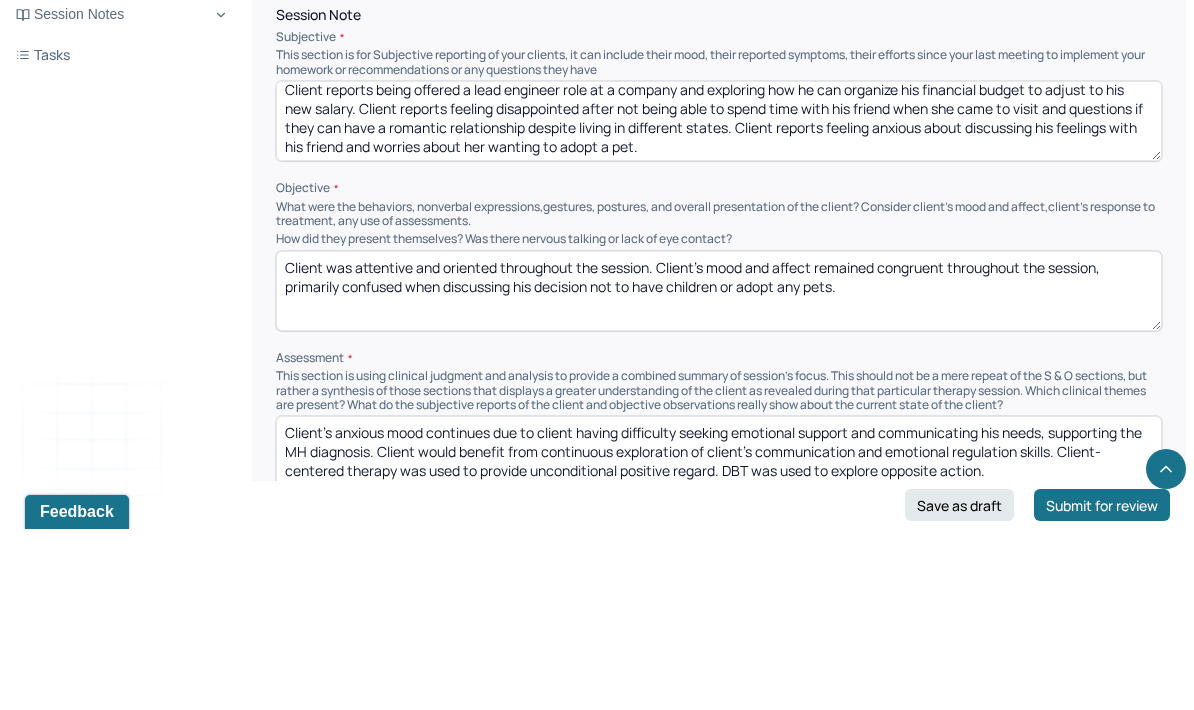 type on "Client reports being offered a lead engineer role at a company and exploring how he can organize his financial budget to adjust to his new salary. Client reports feeling disappointed after not being able to spend time with his friend when she came to visit and questions if they can have a romantic relationship despite living in different states. Client reports feeling anxious about discussing his feelings with his friend and worries about her wanting to adopt a pet." 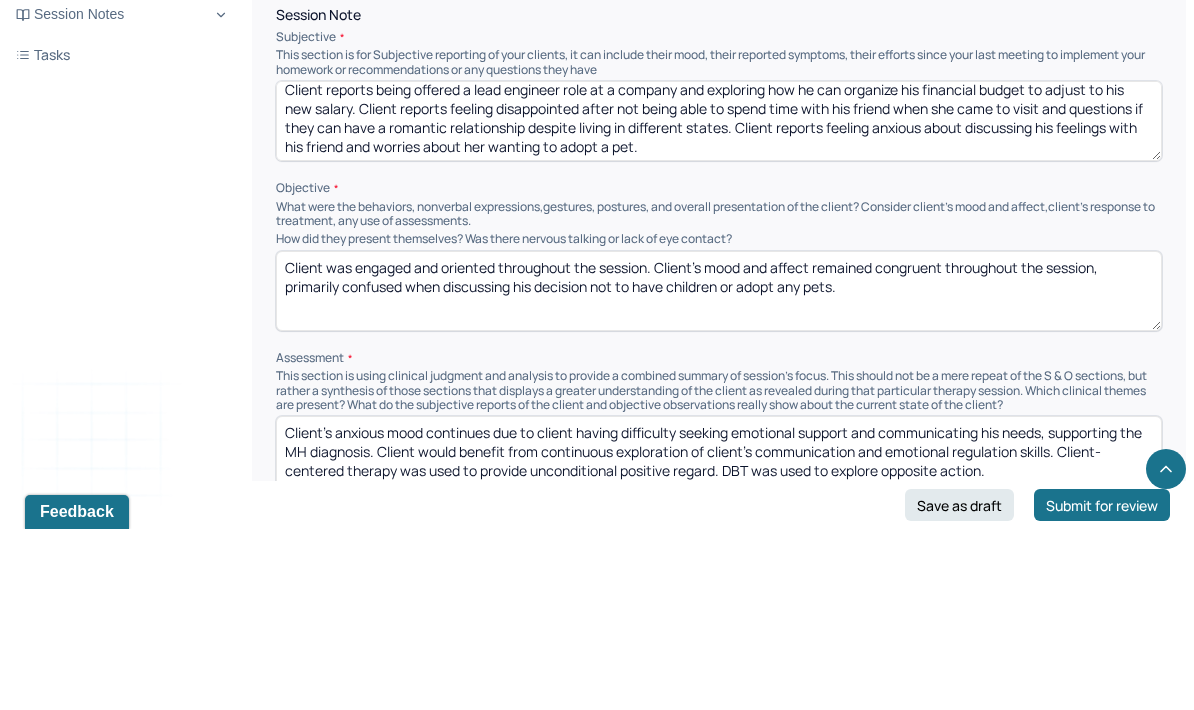 click on "Client was engaged and oriented throughout the session. Client's mood and affect remained congruent throughout the session, primarily confused when discussing his decision not to have children or adopt any pets." at bounding box center [719, 472] 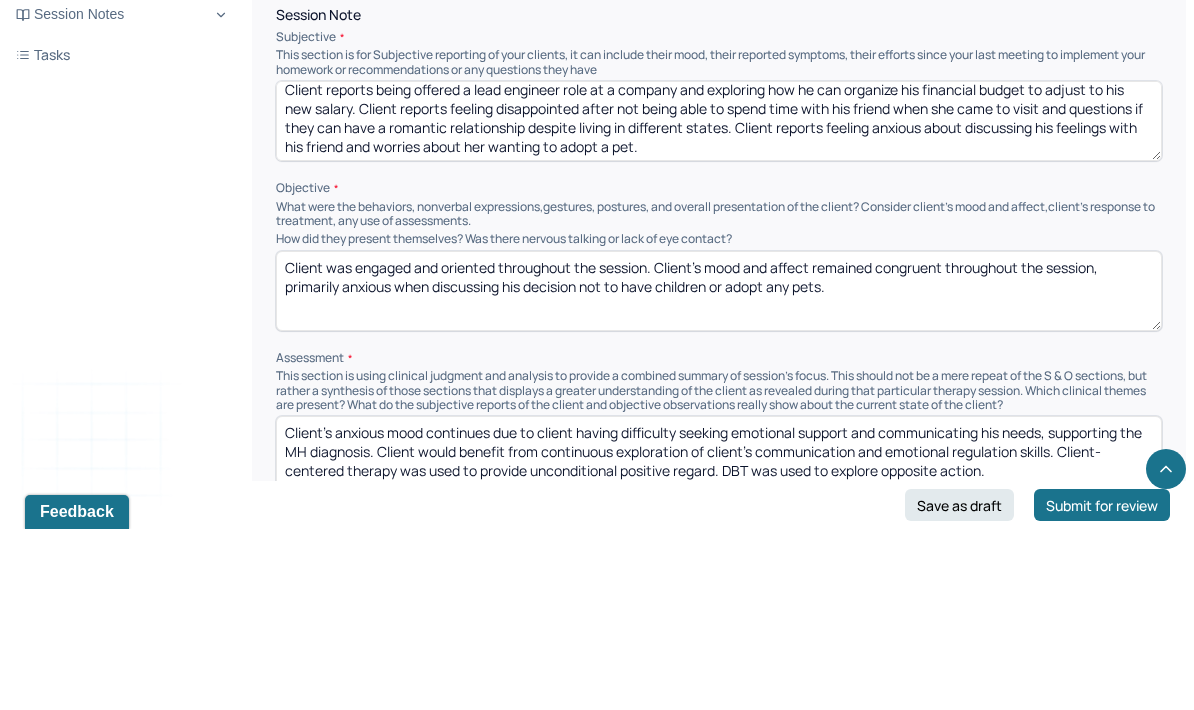 click on "Client was engaged and oriented throughout the session. Client's mood and affect remained congruent throughout the session, primarily anxious when discussing his decision not to have children or adopt any pets." at bounding box center (719, 472) 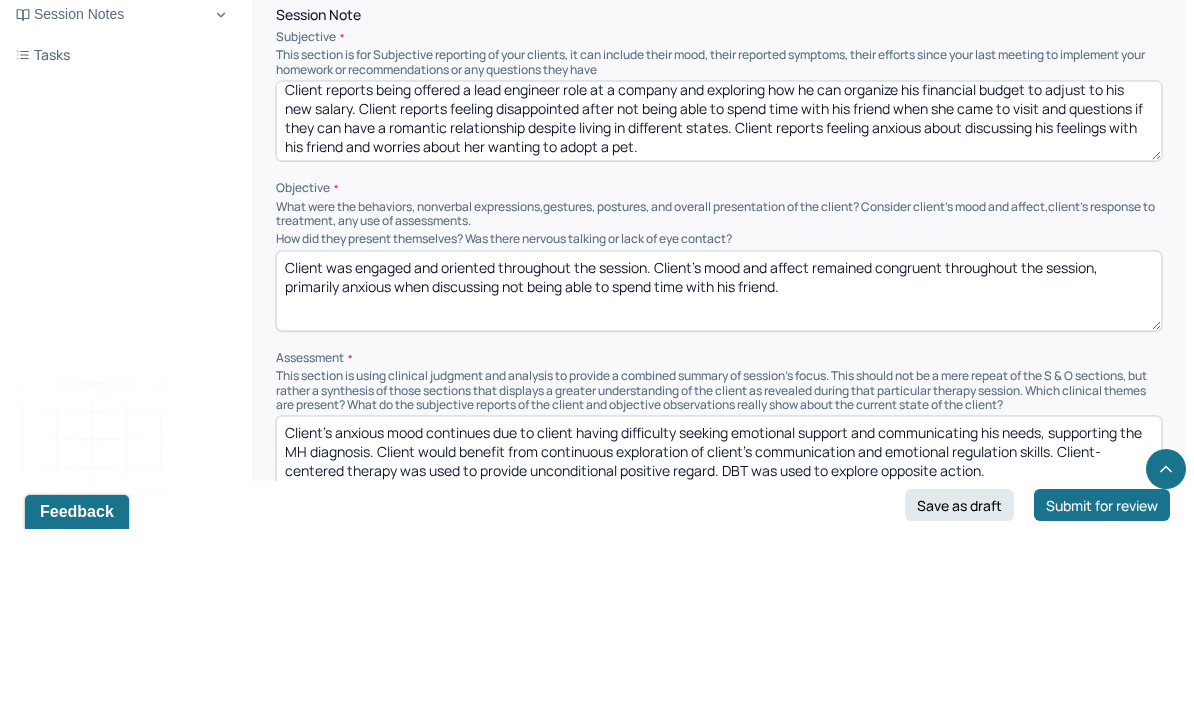 type on "Client was engaged and oriented throughout the session. Client's mood and affect remained congruent throughout the session, primarily anxious when discussing not being able to spend time with his friend." 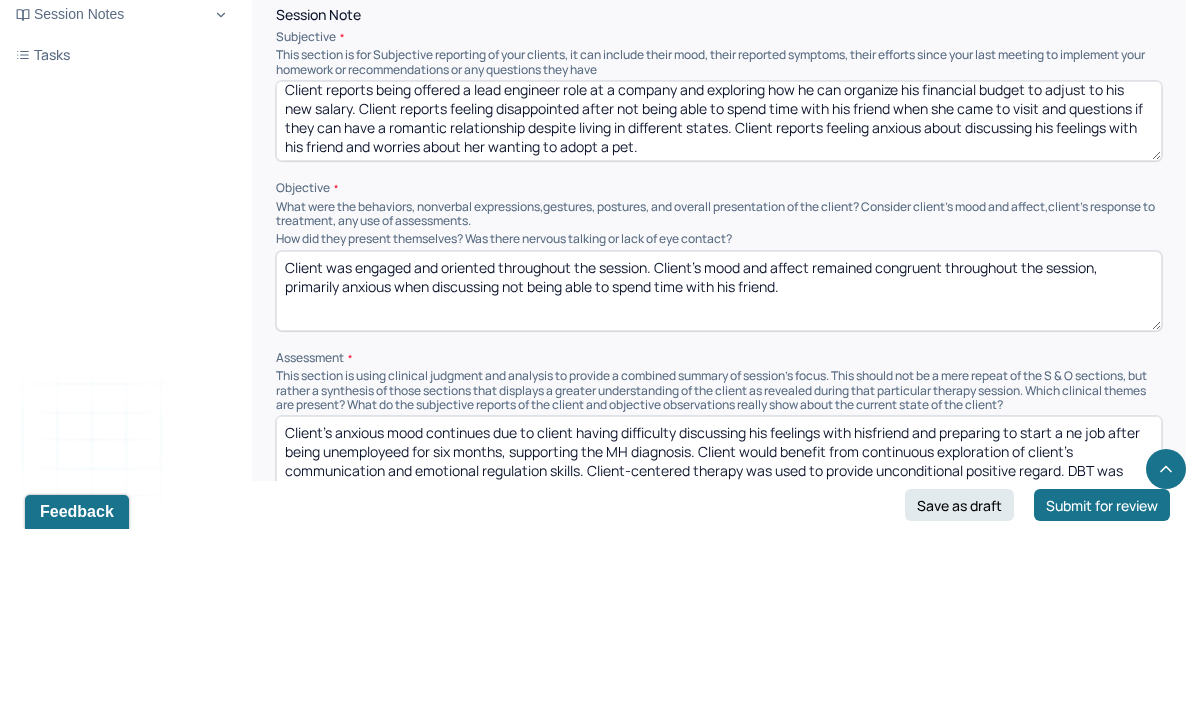 click on "Client’s anxious mood continues due to client having difficulty discussing his feelings with hisfriend and preparing to start a ne job after being unemployeed for six months, supporting the MH diagnosis. Client would benefit from continuous exploration of client’s communication and emotional regulation skills. Client-centered therapy was used to provide unconditional positive regard. DBT was used to explore opposite action." at bounding box center [719, 637] 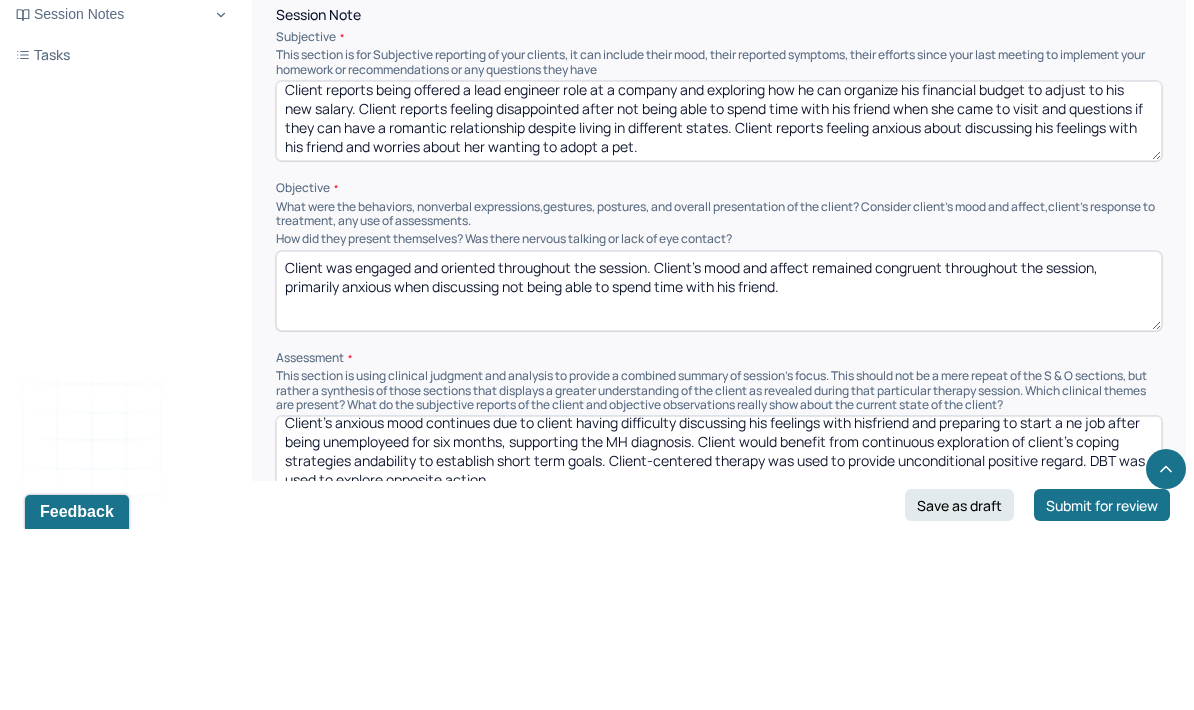 scroll, scrollTop: 13, scrollLeft: 0, axis: vertical 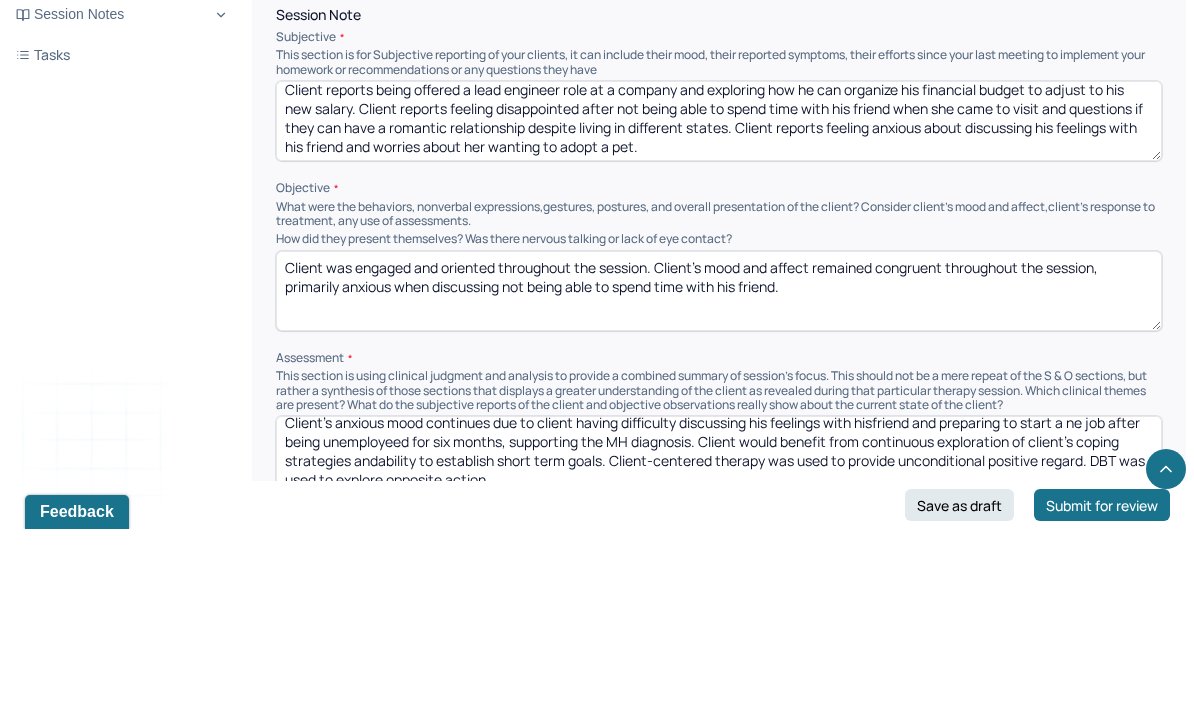 click on "Client’s anxious mood continues due to client having difficulty discussing his feelings with hisfriend and preparing to start a ne job after being unemployeed for six months, supporting the MH diagnosis. Client would benefit from continuous exploration of client’s coping strategies andability to establish short term goals. Client-centered therapy was used to provide unconditional positive regard. DBT was used to explore opposite action." at bounding box center (719, 637) 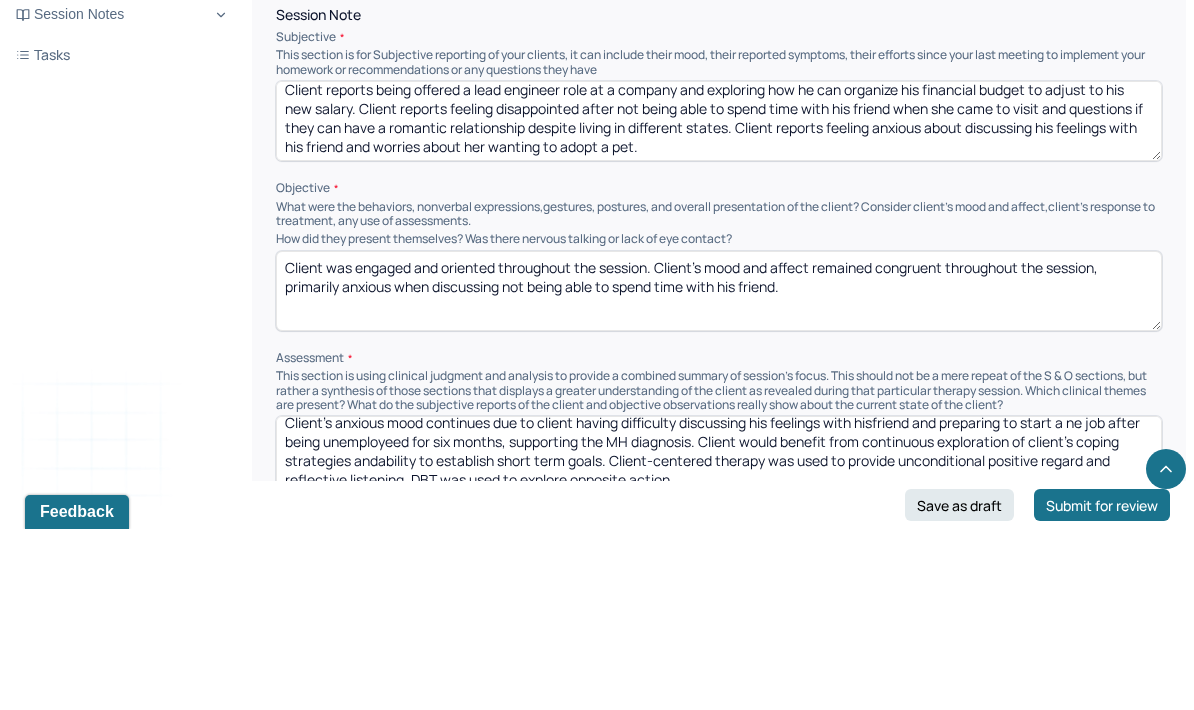 click on "Client’s anxious mood continues due to client having difficulty discussing his feelings with hisfriend and preparing to start a ne job after being unemployeed for six months, supporting the MH diagnosis. Client would benefit from continuous exploration of client’s coping strategies andability to establish short term goals. Client-centered therapy was used to provide unconditional positive regard and reflective listening. DBT was used to explore opposite action." at bounding box center (719, 637) 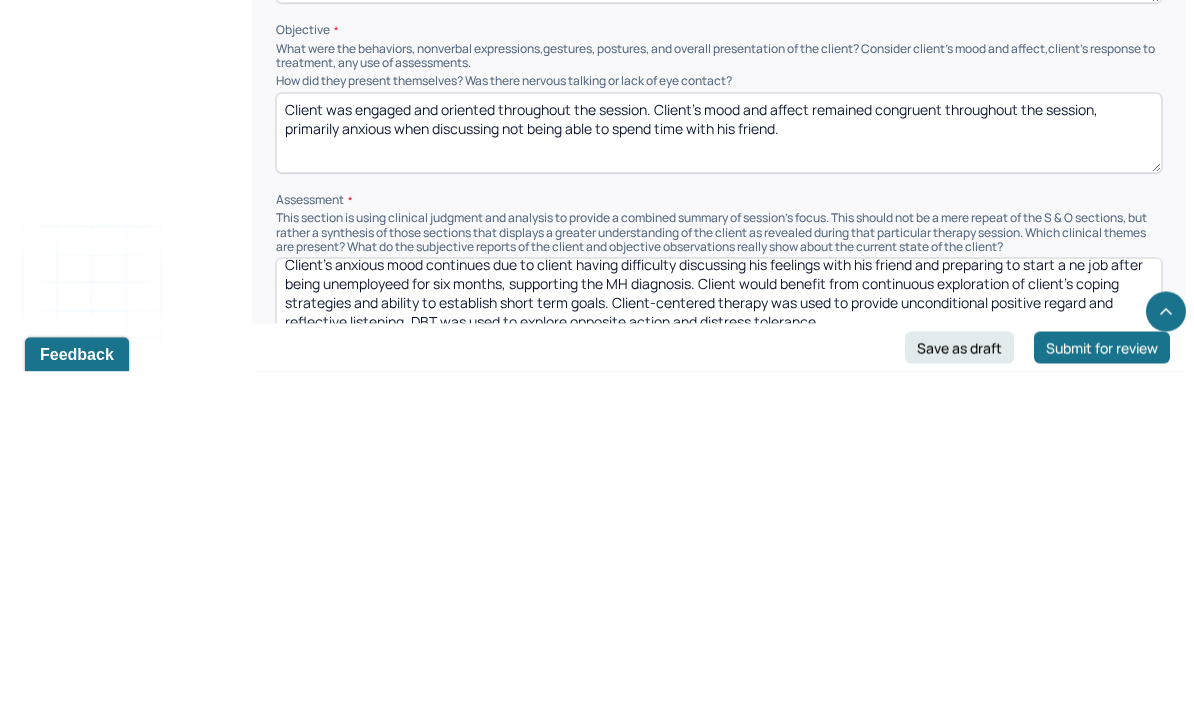 scroll, scrollTop: 6, scrollLeft: 0, axis: vertical 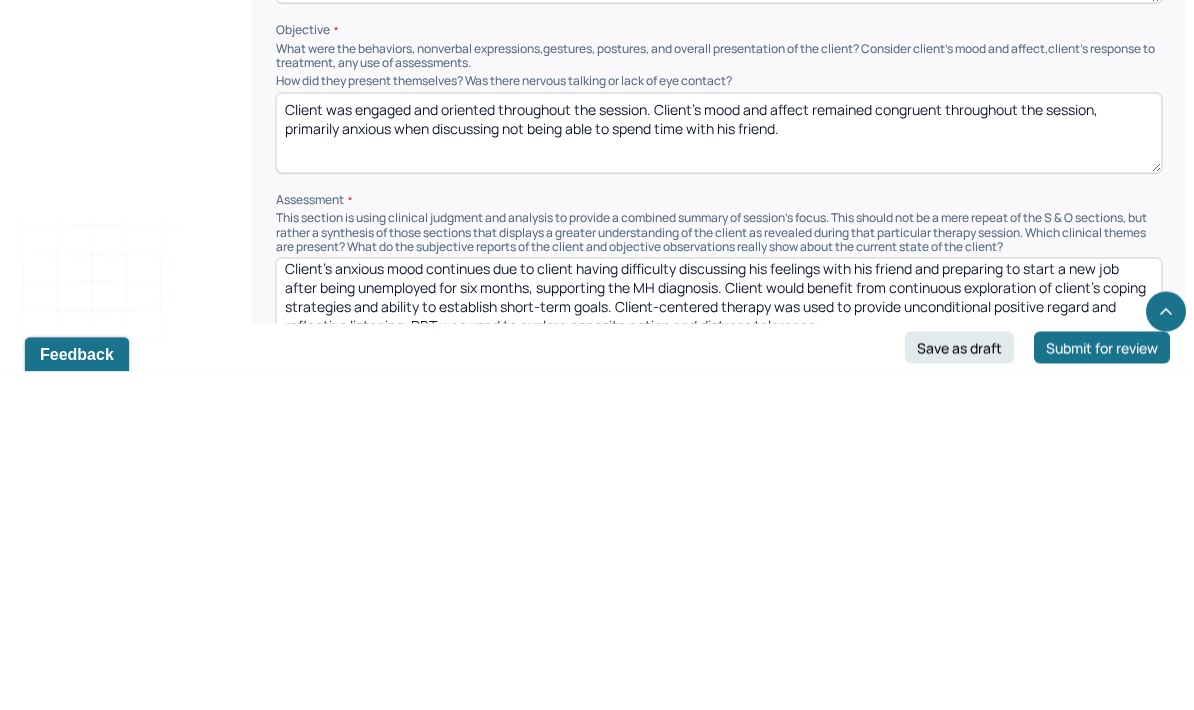type on "Client’s anxious mood continues due to client having difficulty discussing his feelings with his friend and preparing to start a new job after being unemployed for six months, supporting the MH diagnosis. Client would benefit from continuous exploration of client’s coping strategies and ability to establish short-term goals. Client-centered therapy was used to provide unconditional positive regard and reflective listening. DBT was used to explore opposite action and distress tolerance." 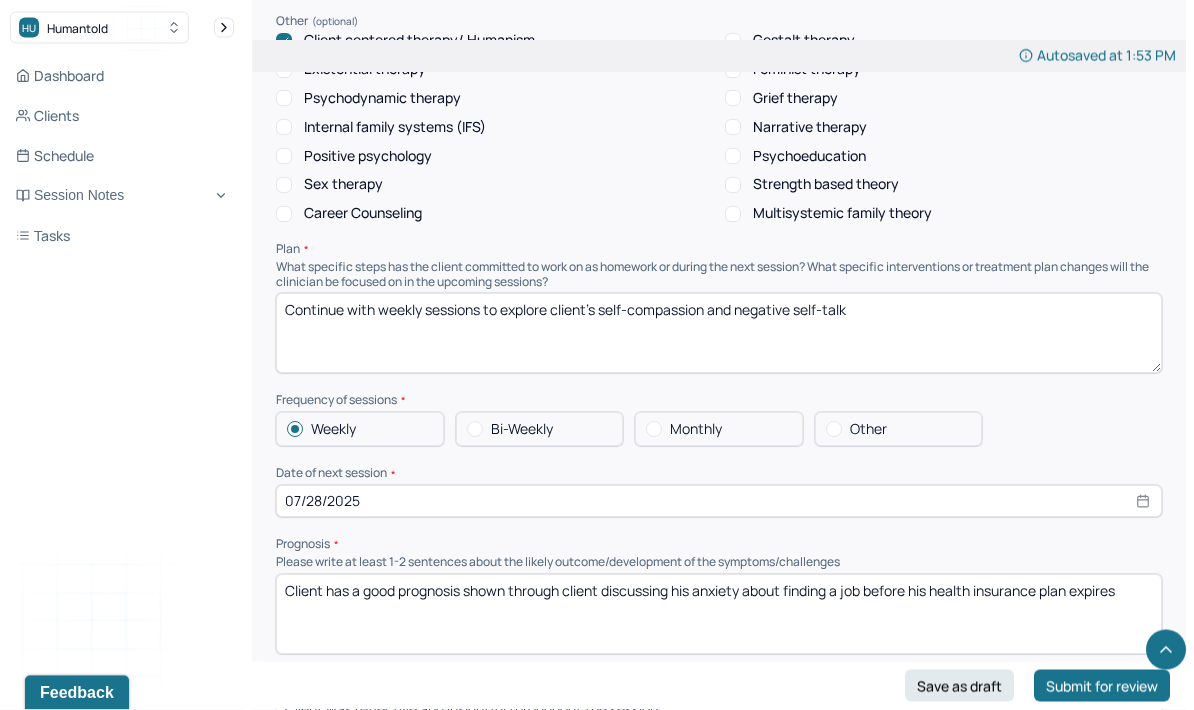 scroll, scrollTop: 2073, scrollLeft: 0, axis: vertical 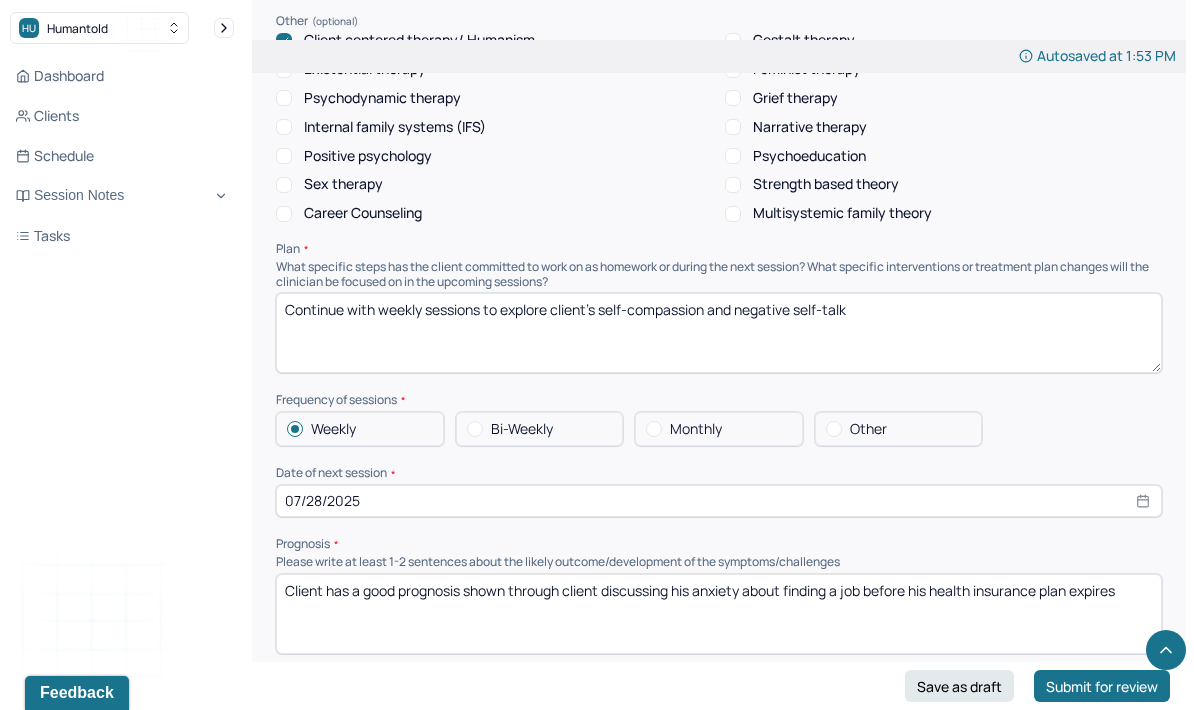 click on "07/28/2025" at bounding box center (719, 501) 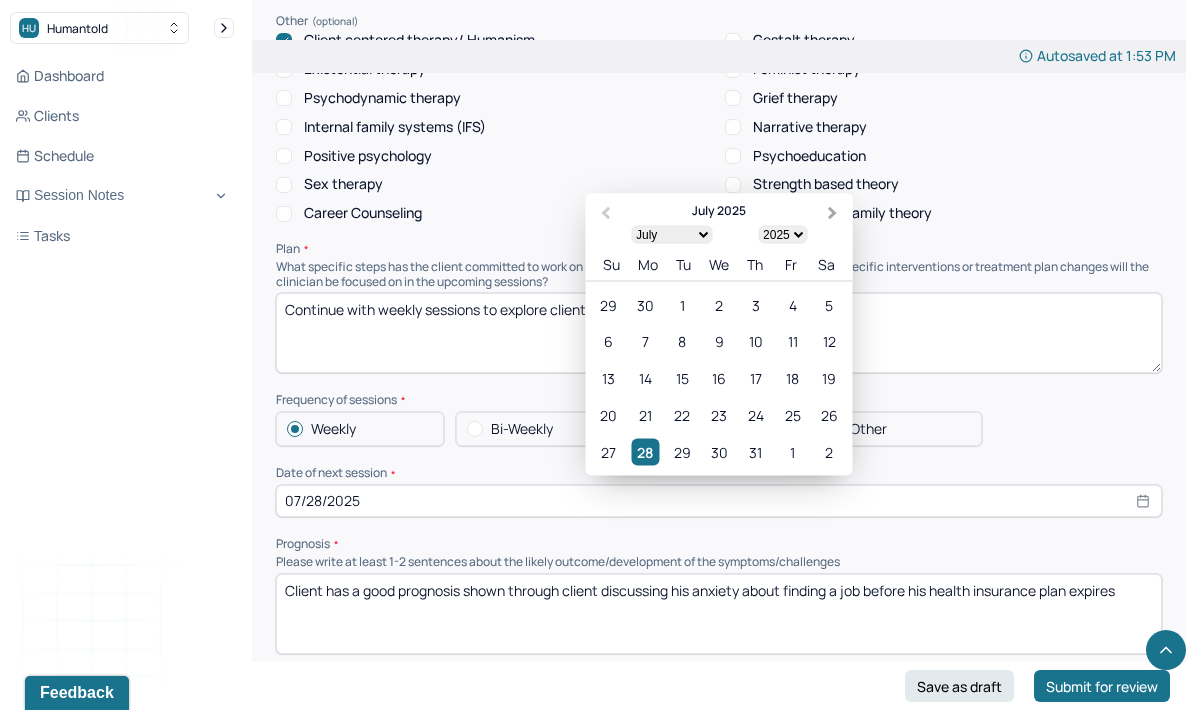 click on "Next Month" at bounding box center [833, 213] 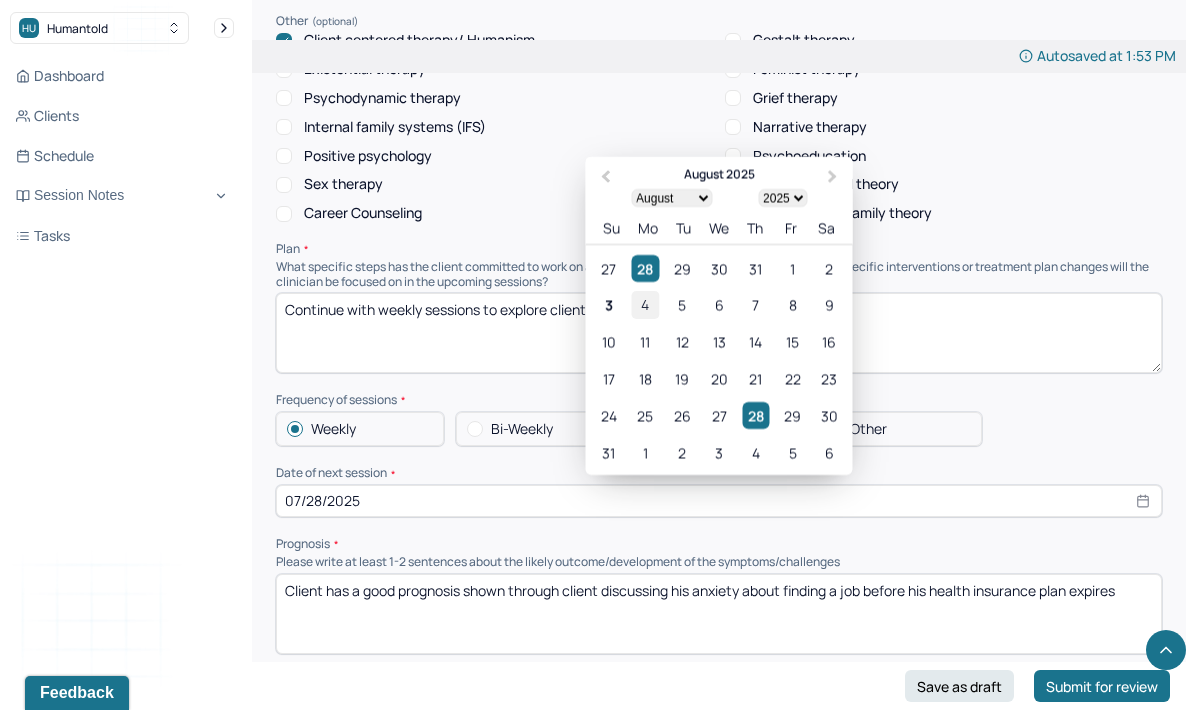 click on "4" at bounding box center (645, 304) 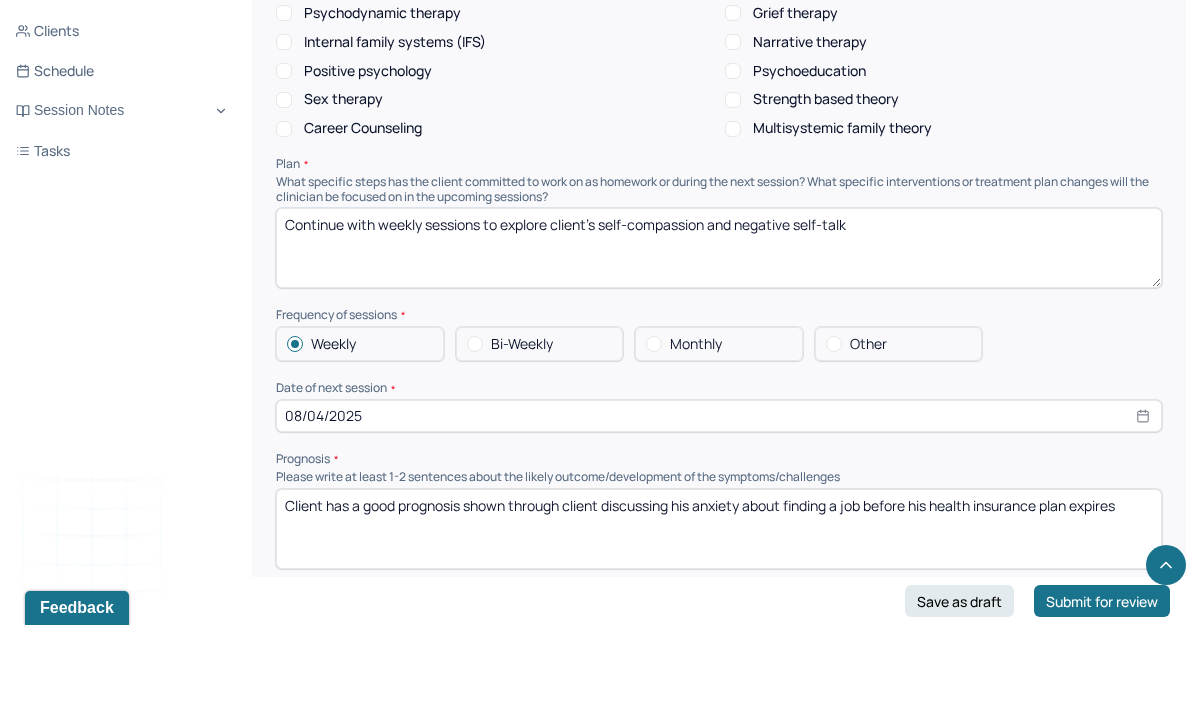 click on "Client has a good prognosis shown through client discussing his anxiety about finding a job before his health insurance plan expires" at bounding box center [719, 614] 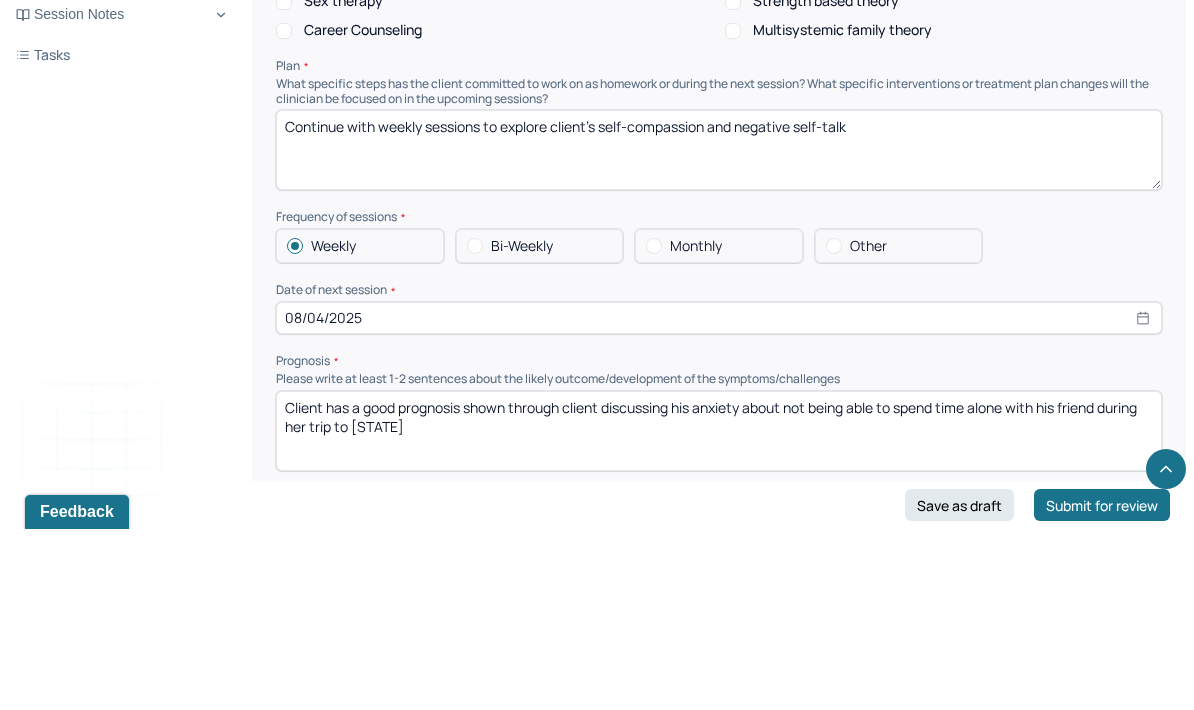scroll, scrollTop: 2095, scrollLeft: 0, axis: vertical 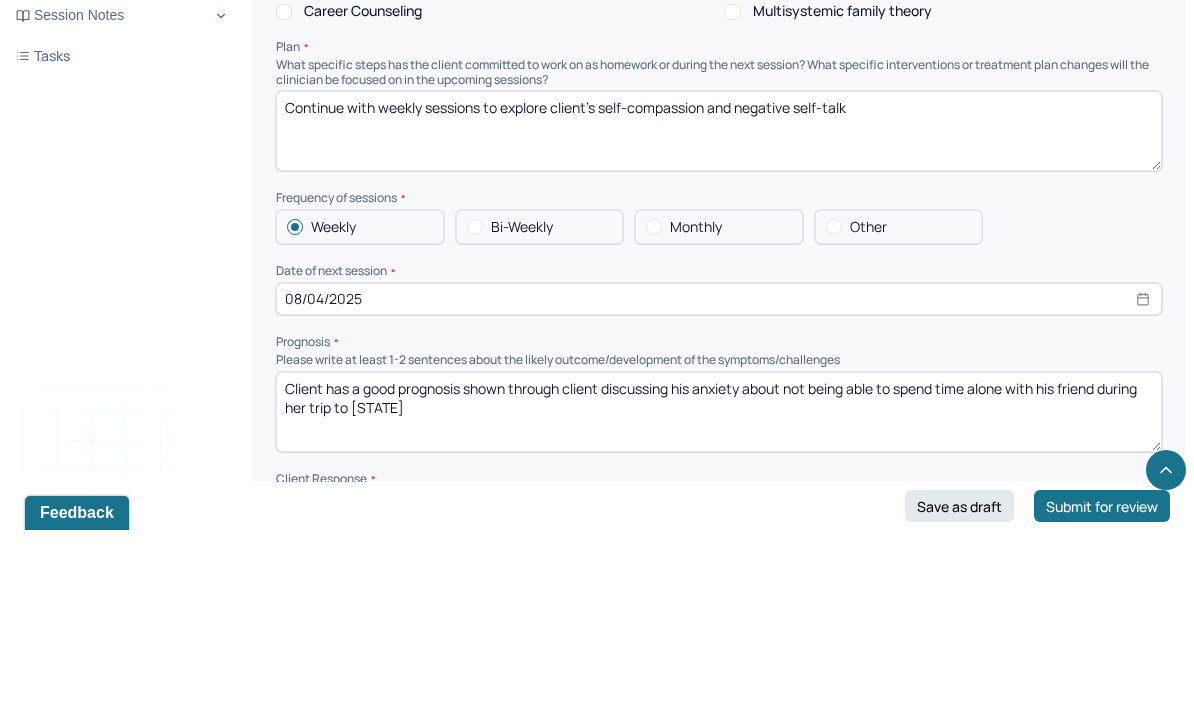 type on "Client has a good prognosis shown through client discussing his anxiety about not being able to spend time alone with his friend during her trip to [STATE]" 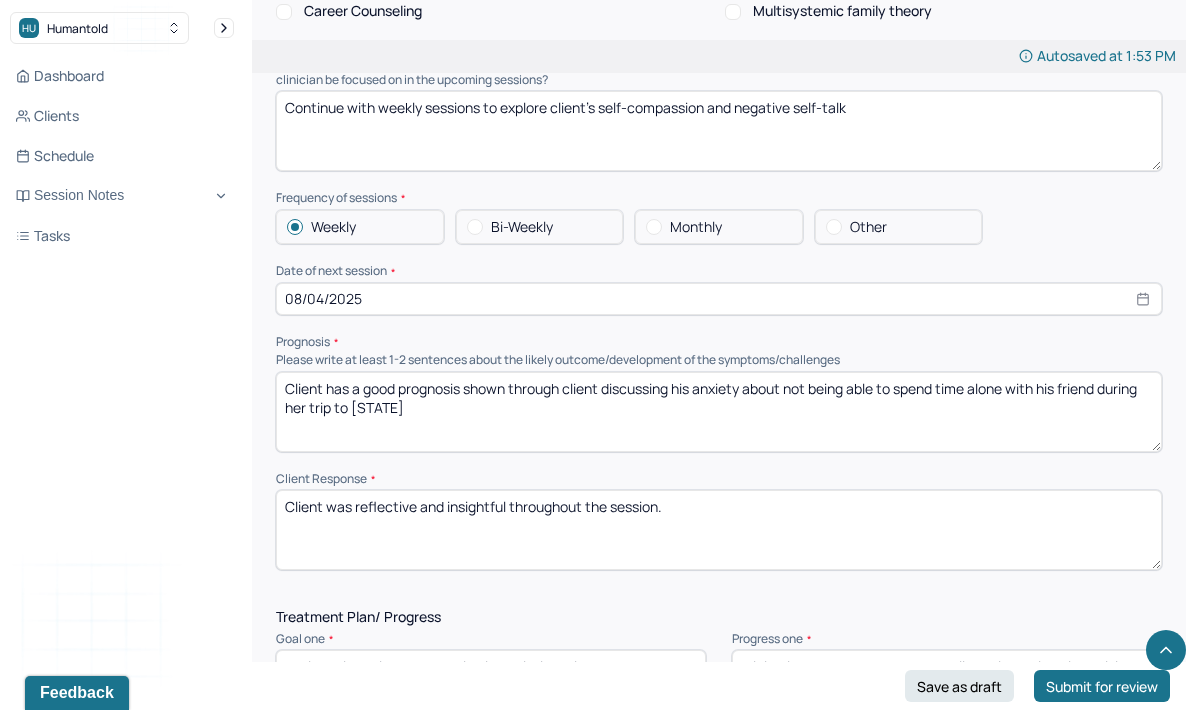 click on "Client was reflective and insightful throughout the session." at bounding box center [719, 530] 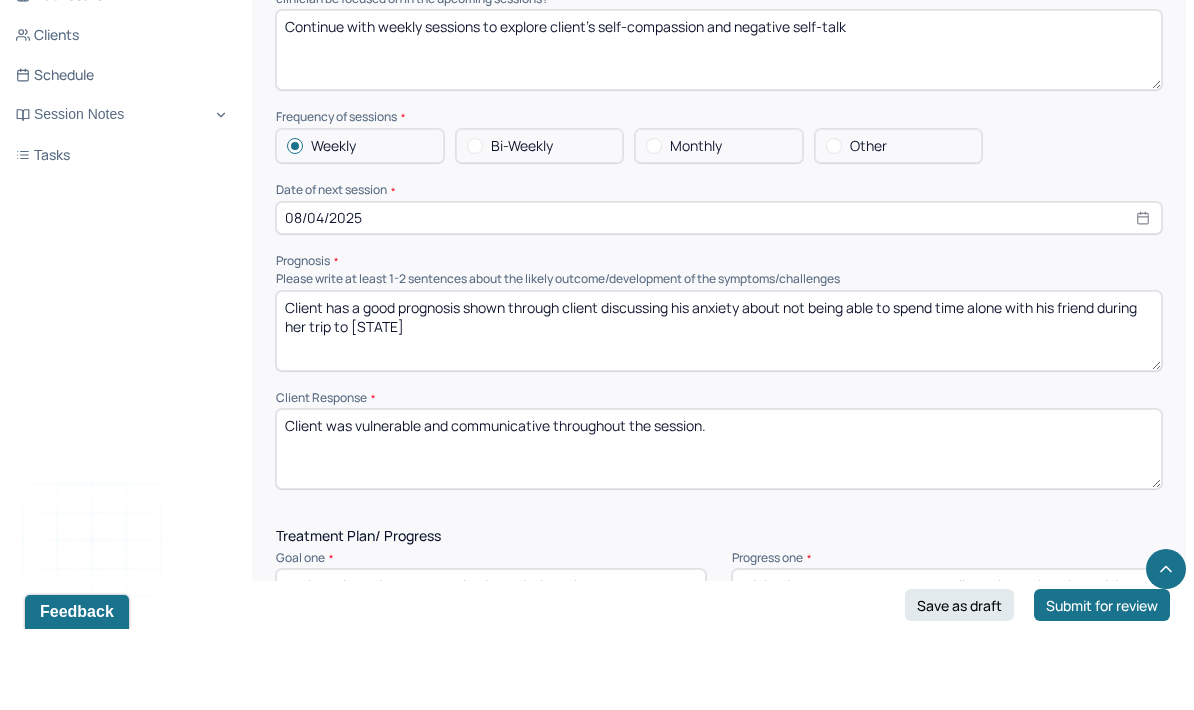 click on "Client was vulnerable and communicative throughout the session." at bounding box center [719, 530] 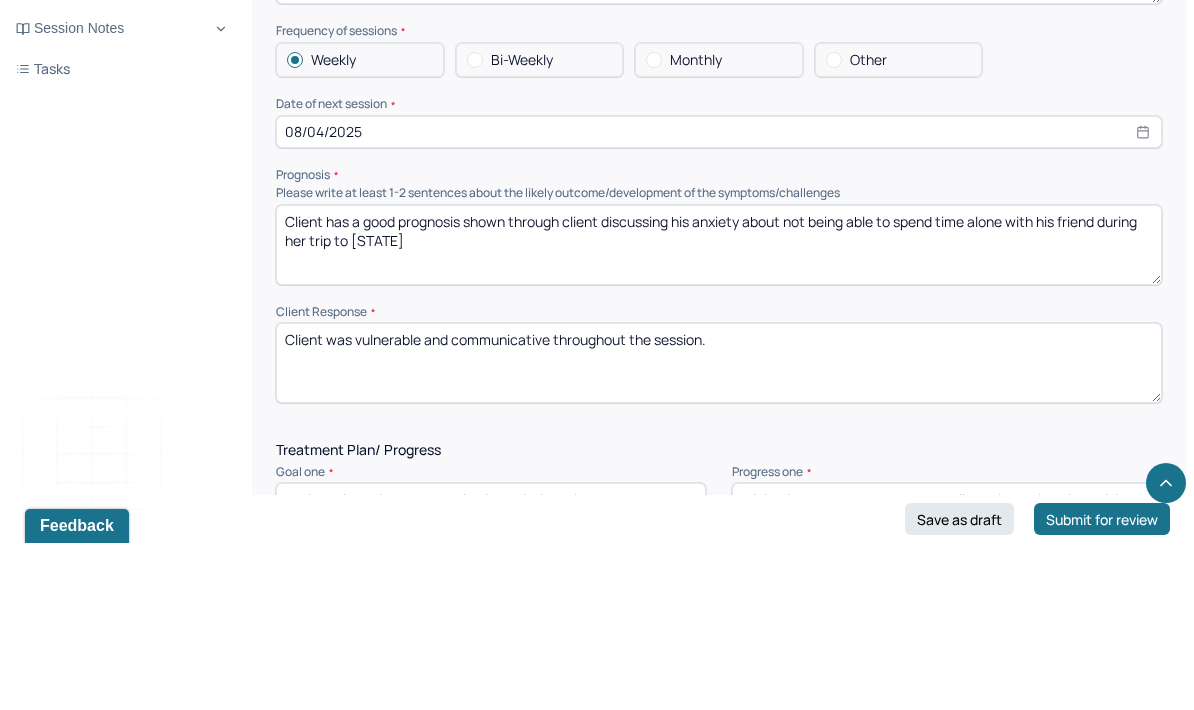type on "Client was vulnerable and communicative throughout the session." 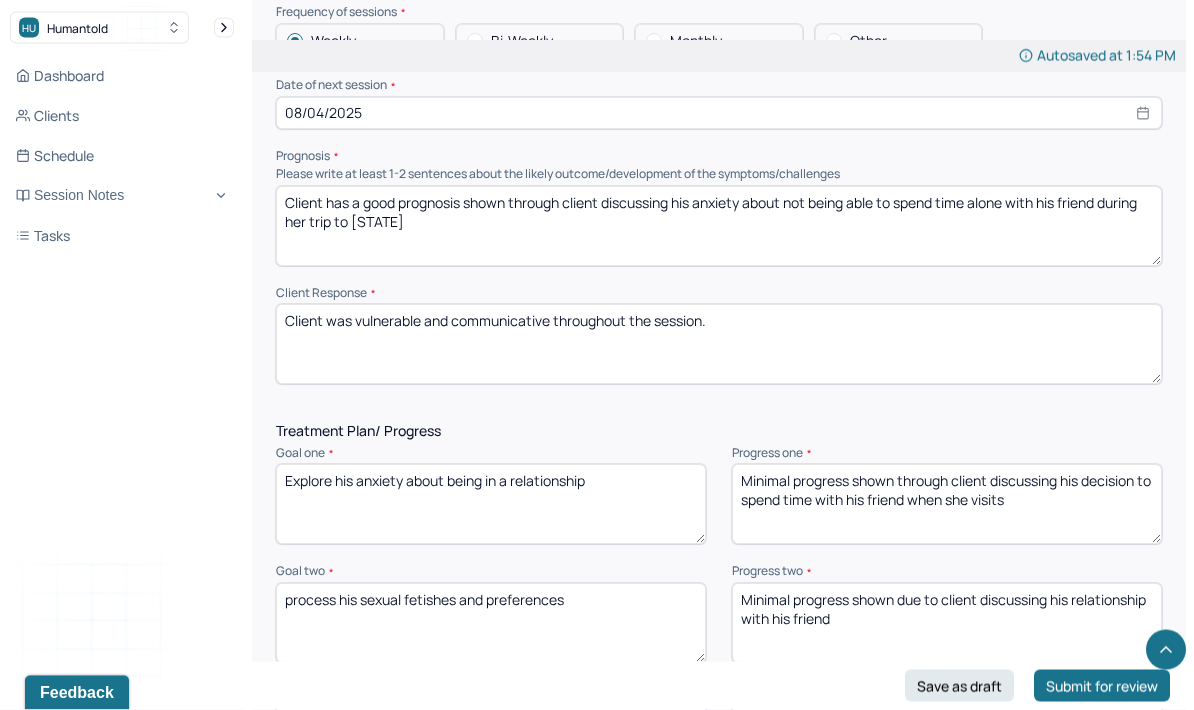 scroll, scrollTop: 2461, scrollLeft: 0, axis: vertical 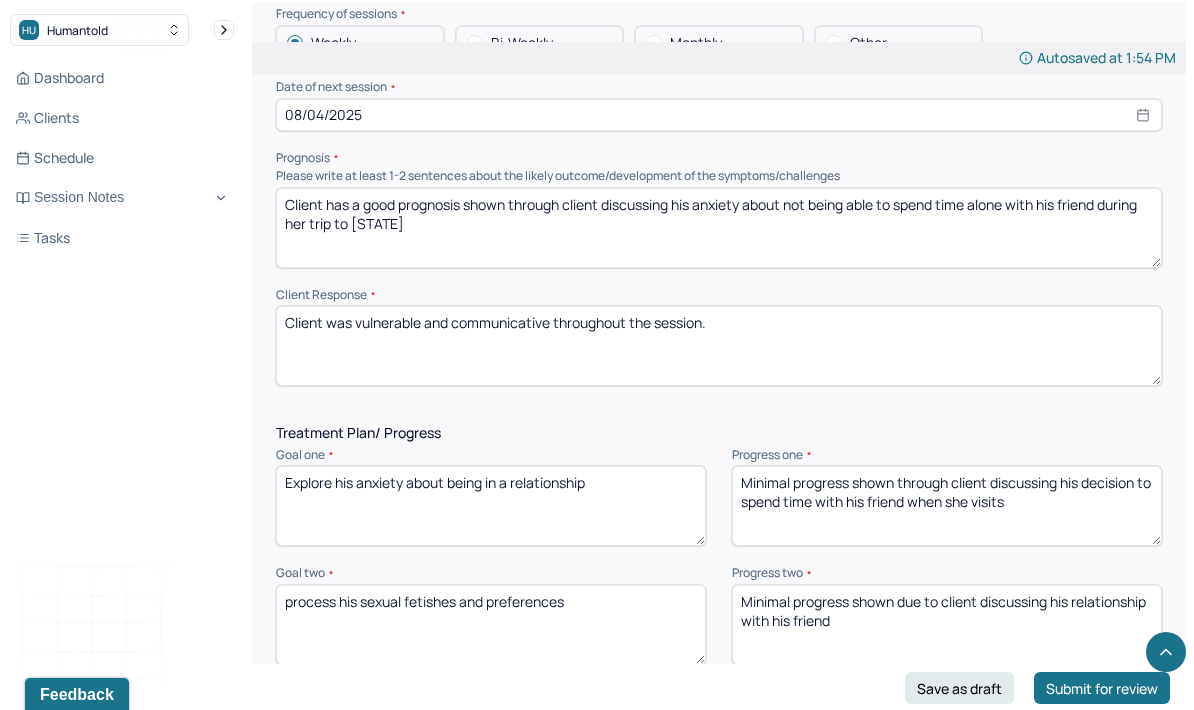 click on "Minimal progress shown through client discussing his decision to spend time with his friend when she visits" at bounding box center [947, 504] 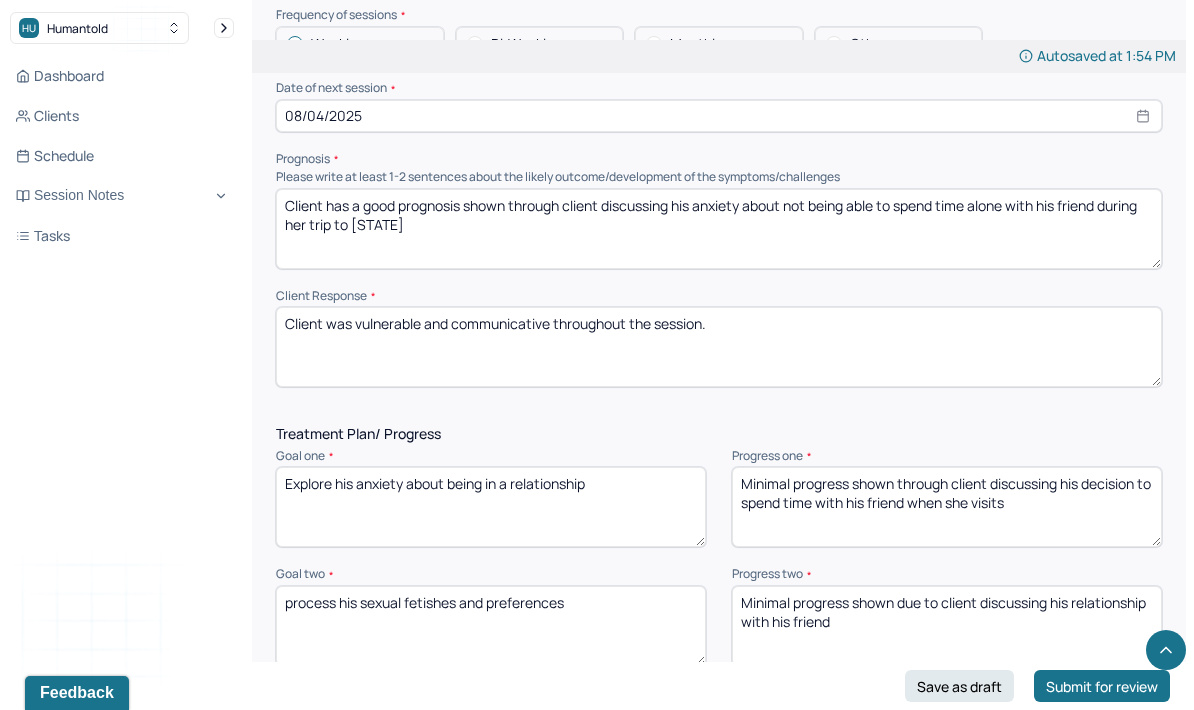 click on "Minimal progress shown through client discussing his decision to spend time with his friend when she visits" at bounding box center (947, 507) 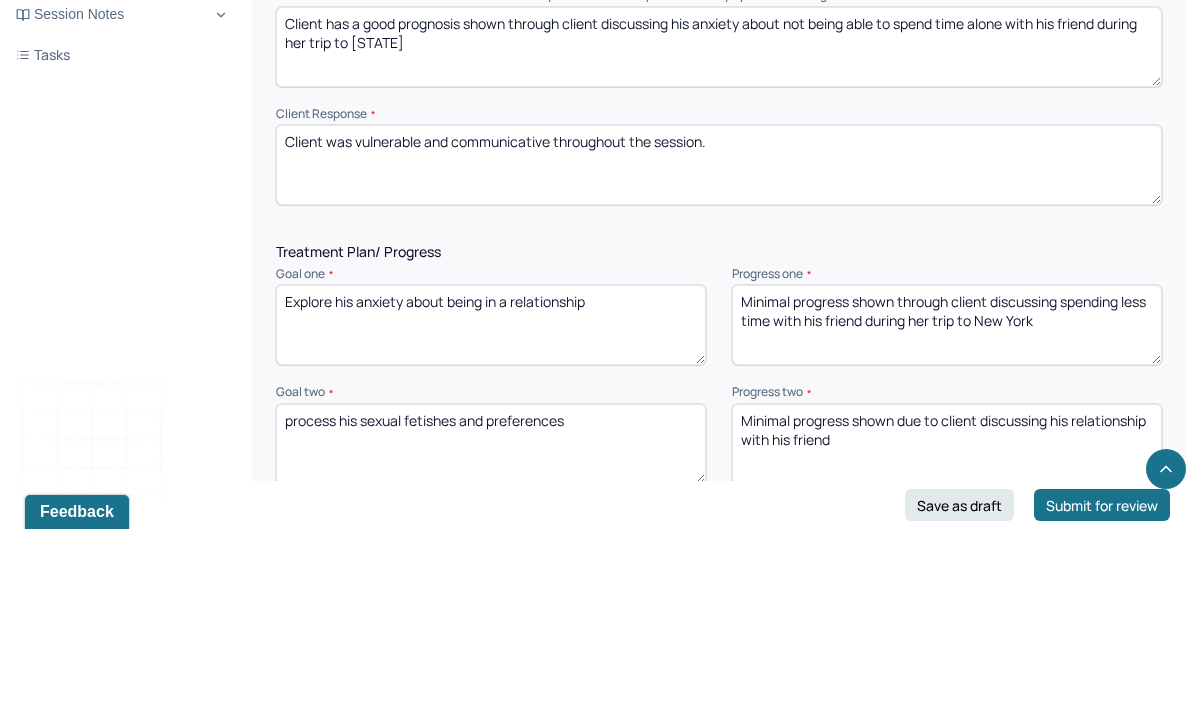 scroll, scrollTop: 2539, scrollLeft: 0, axis: vertical 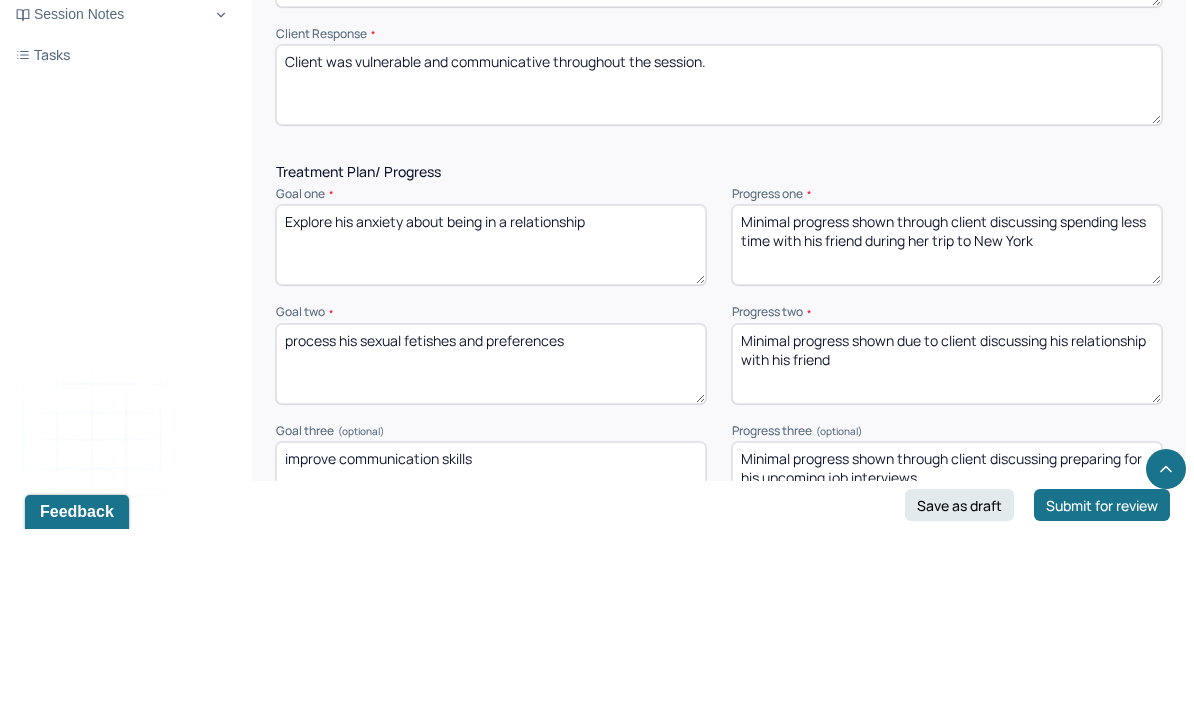type on "Minimal progress shown through client discussing spending less time with his friend during her trip to New York" 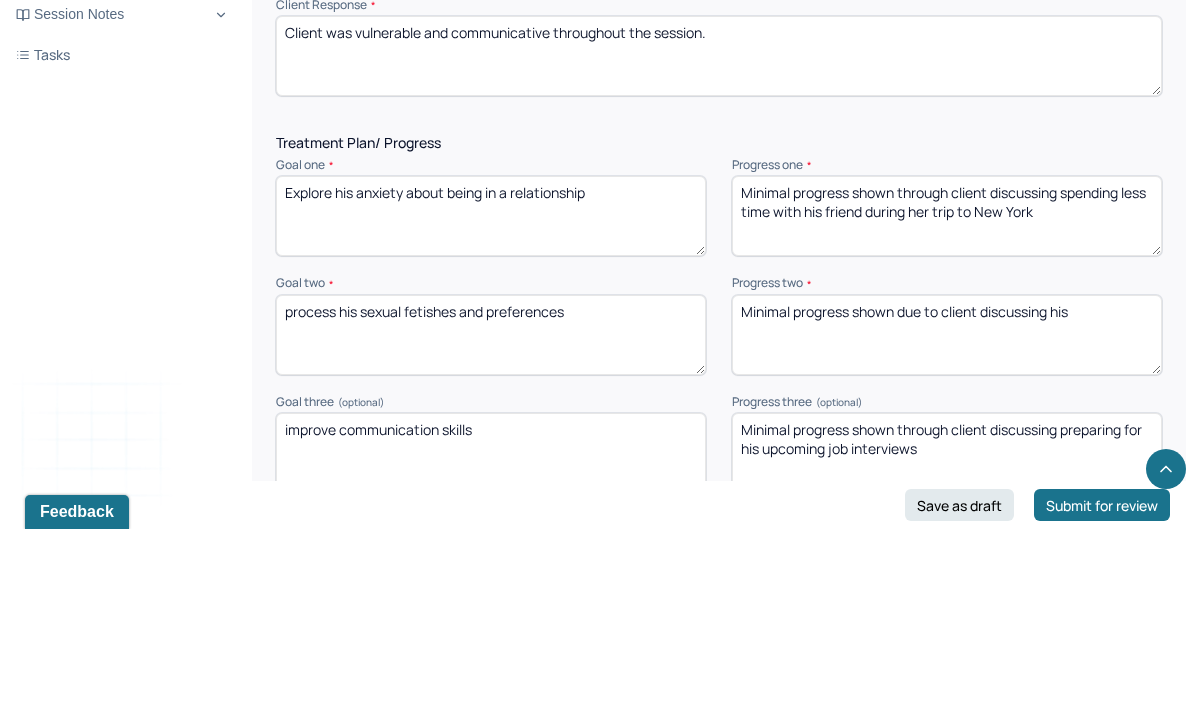 scroll, scrollTop: 2582, scrollLeft: 0, axis: vertical 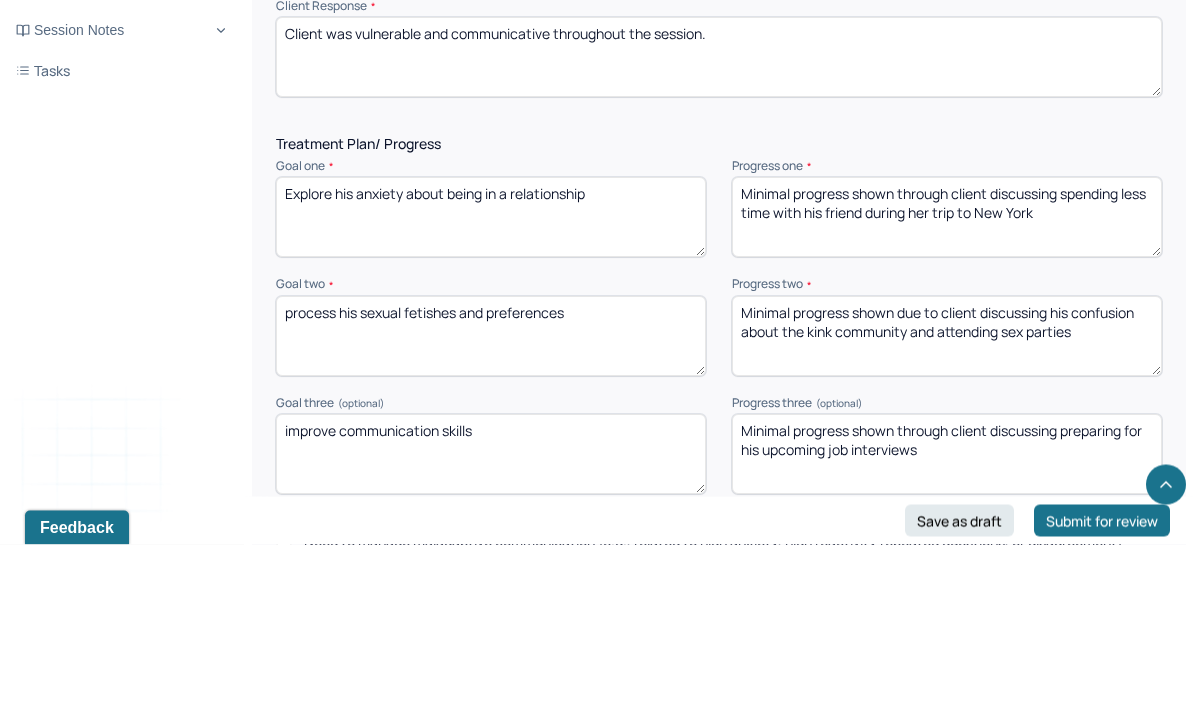 type on "Minimal progress shown due to client discussing his confusion about the kink community and attending sex parties" 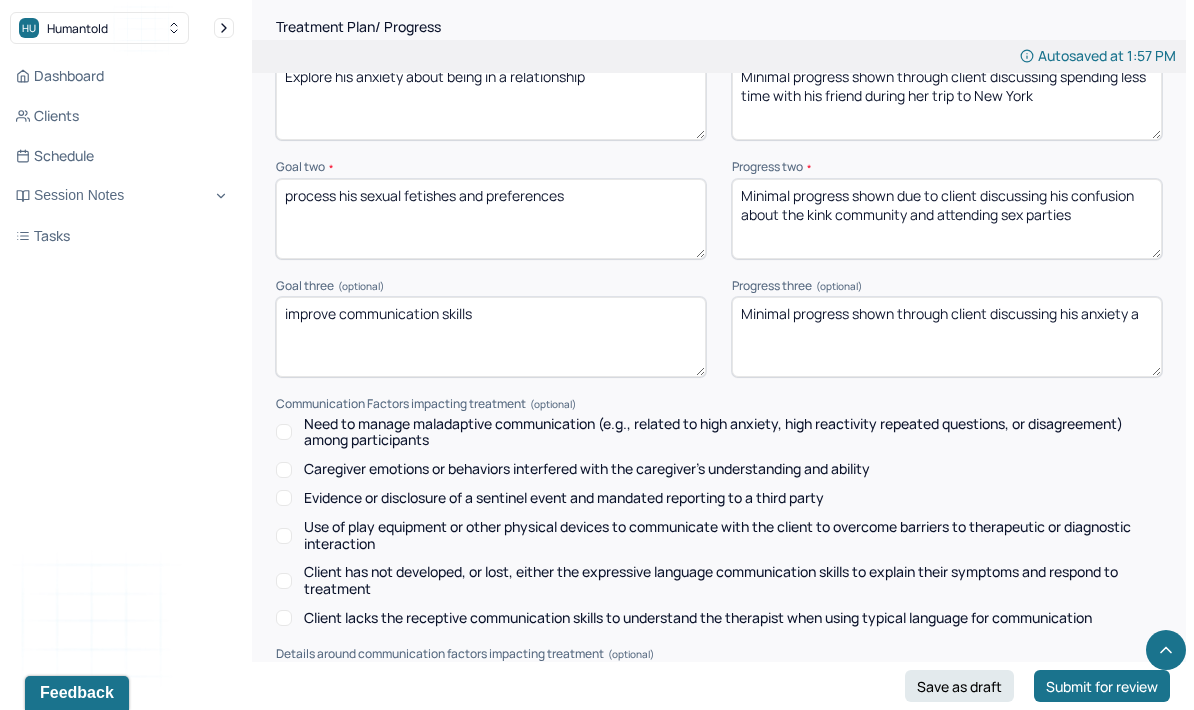 scroll, scrollTop: 2861, scrollLeft: 0, axis: vertical 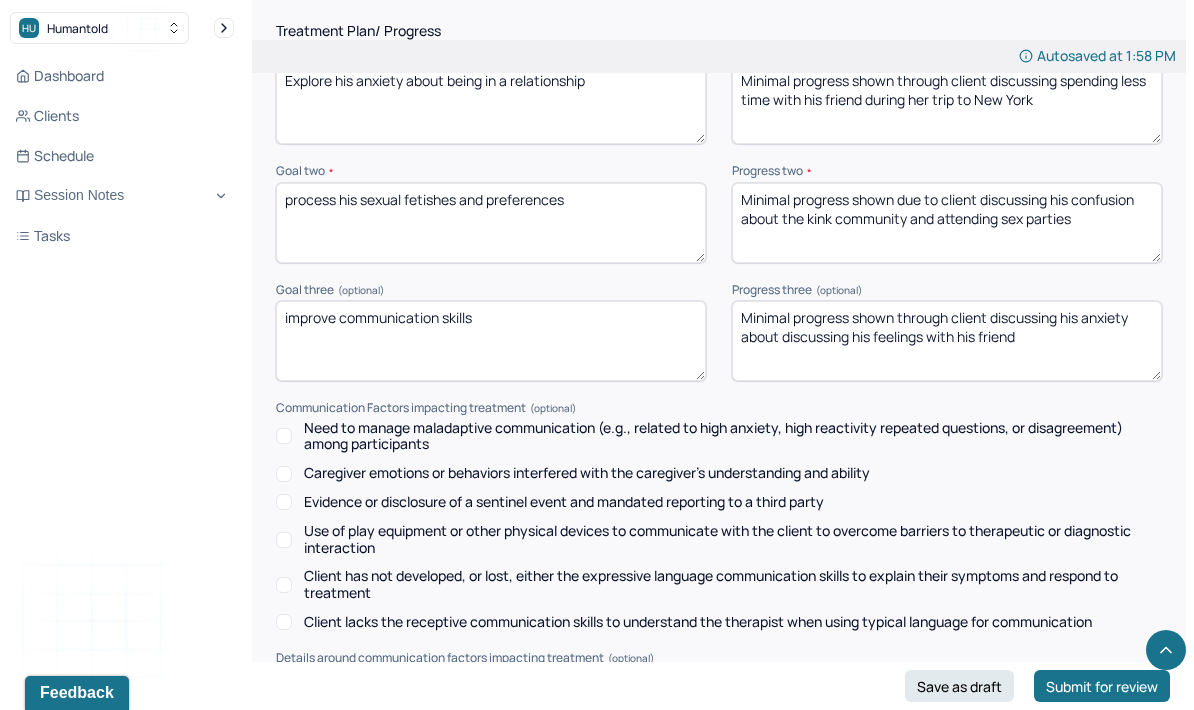 type on "Minimal progress shown through client discussing his anxiety about discussing his feelings with his friend" 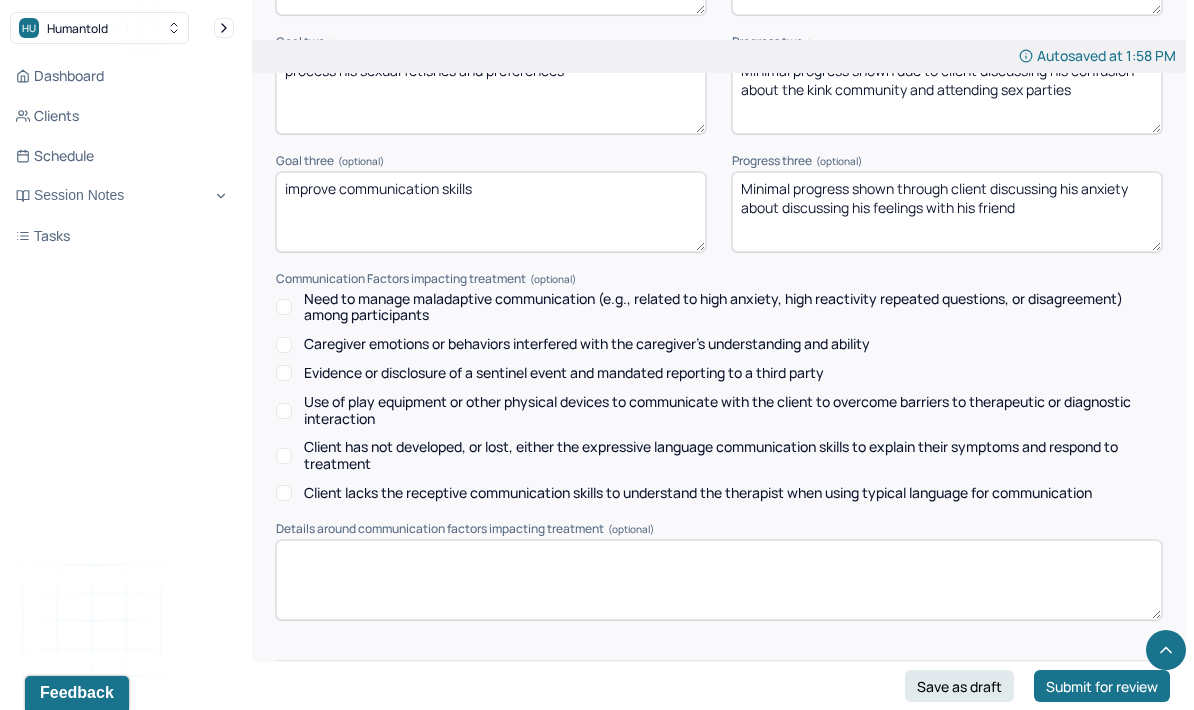 click at bounding box center [719, 744] 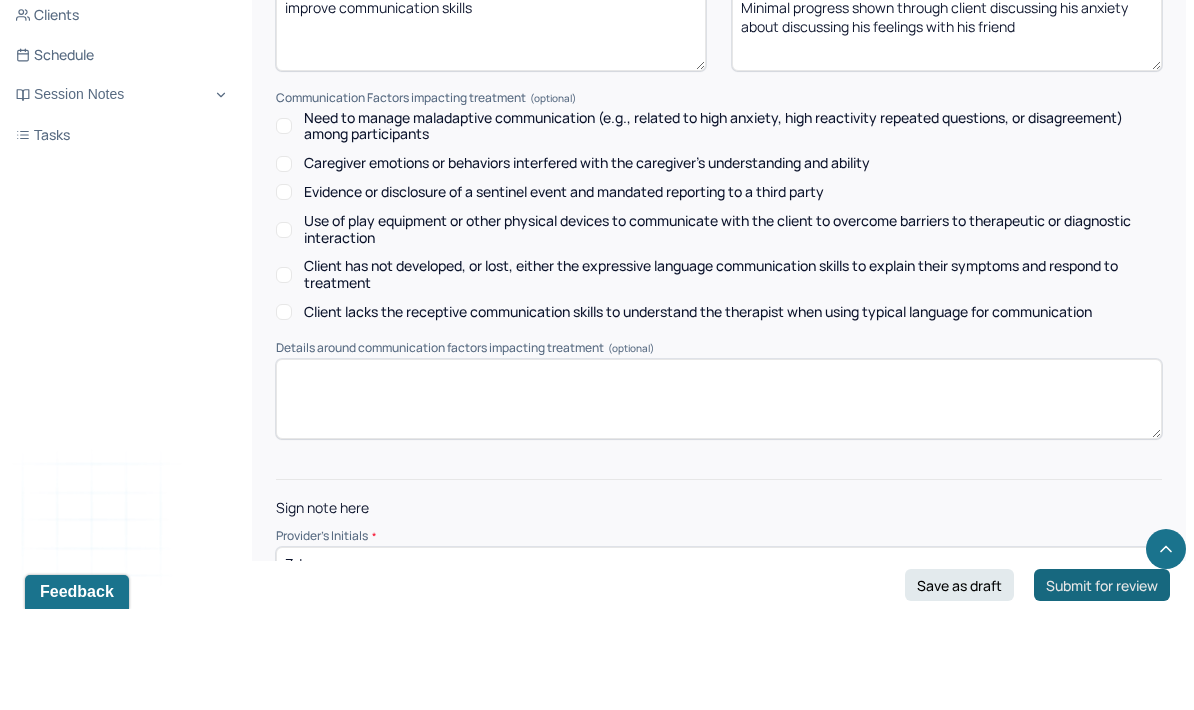 type on "Zd" 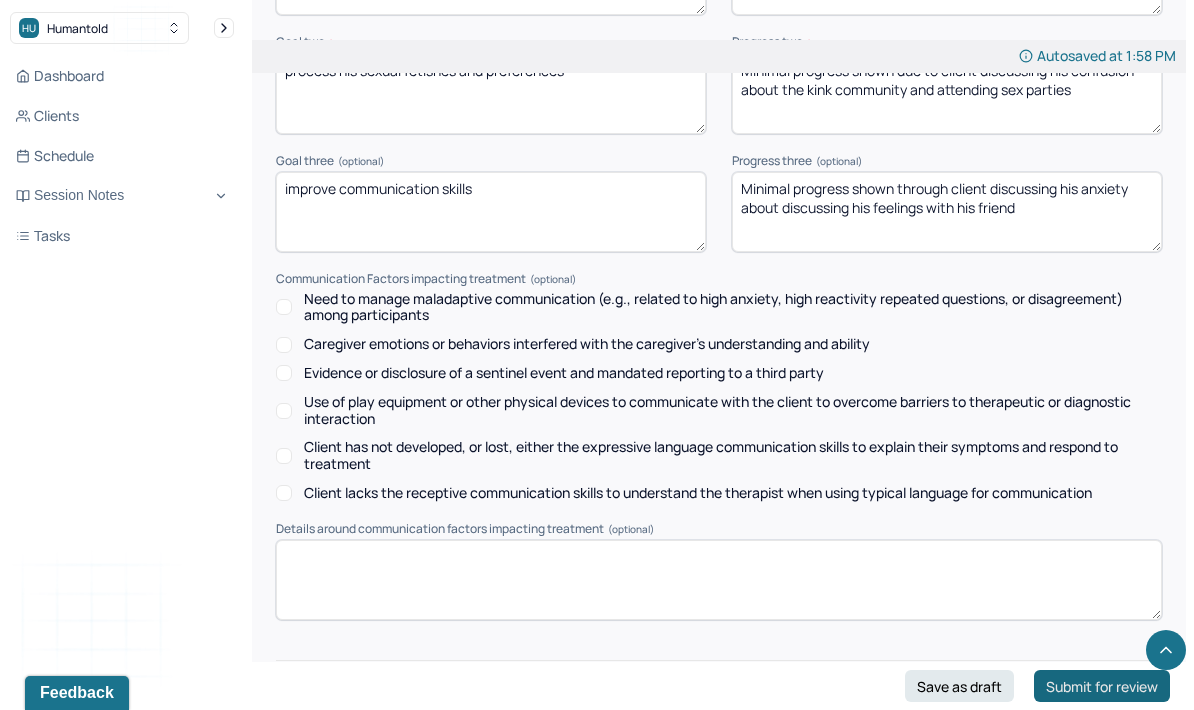 click on "Submit for review" at bounding box center (1102, 686) 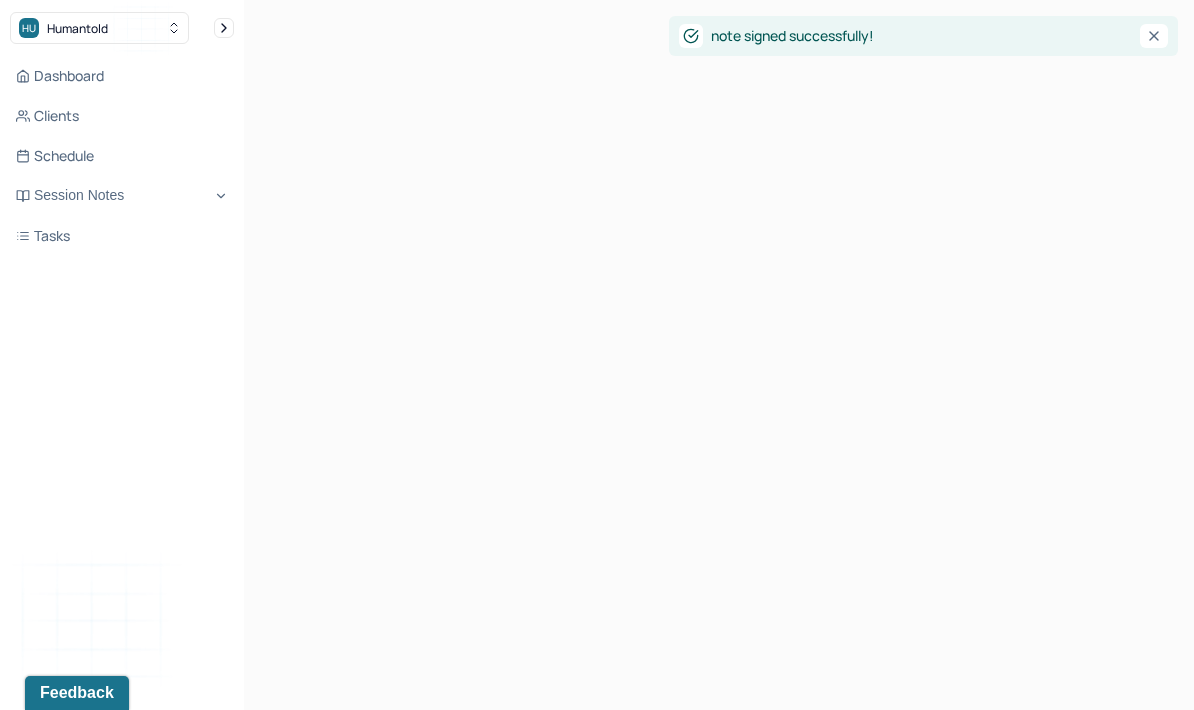 scroll, scrollTop: 80, scrollLeft: 0, axis: vertical 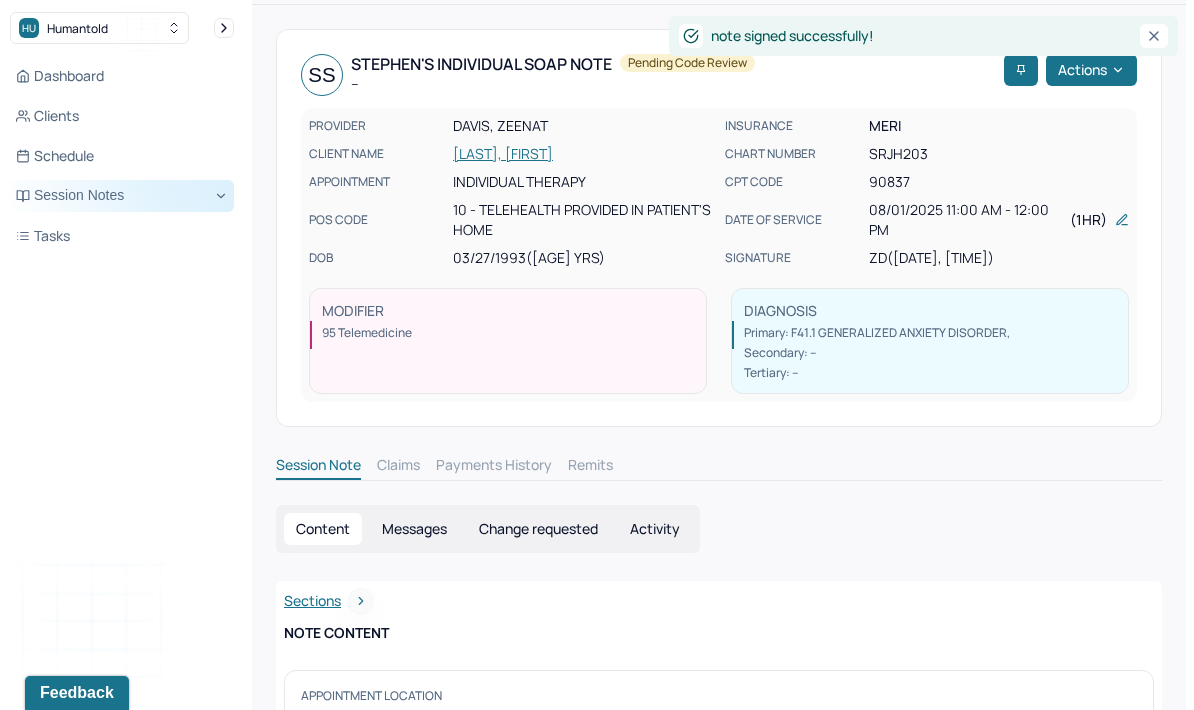 click on "Session Notes" at bounding box center (122, 196) 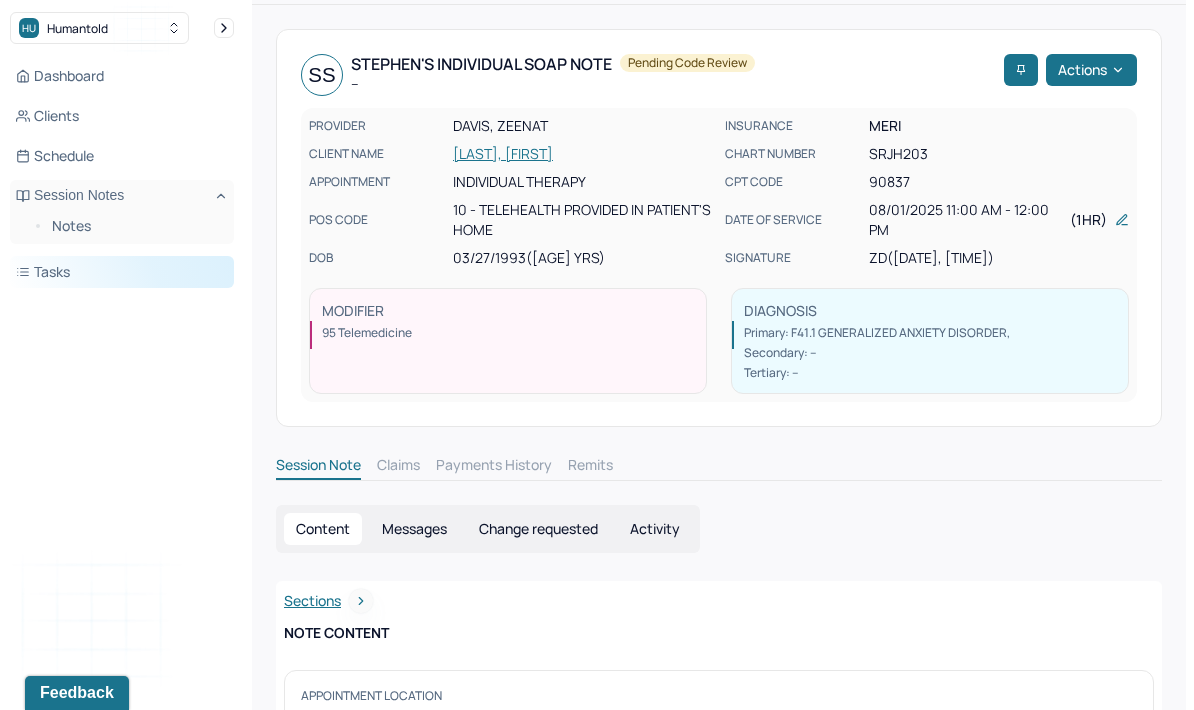click on "Tasks" at bounding box center [122, 272] 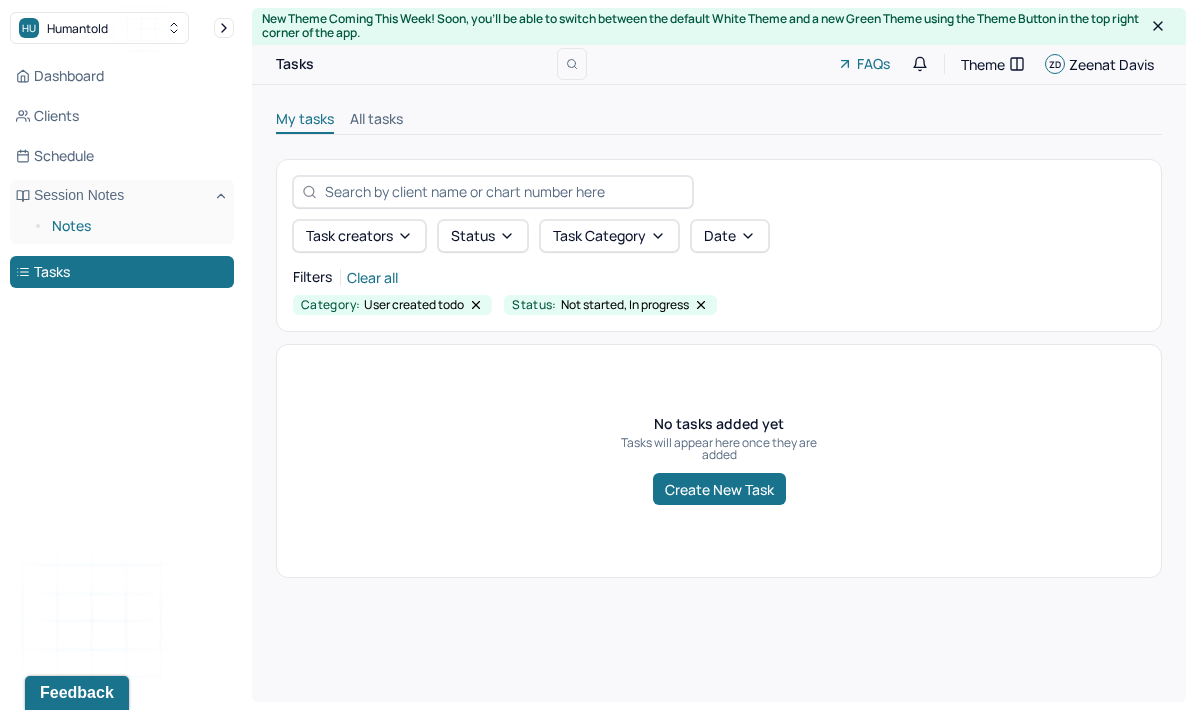 click on "Notes" at bounding box center (135, 226) 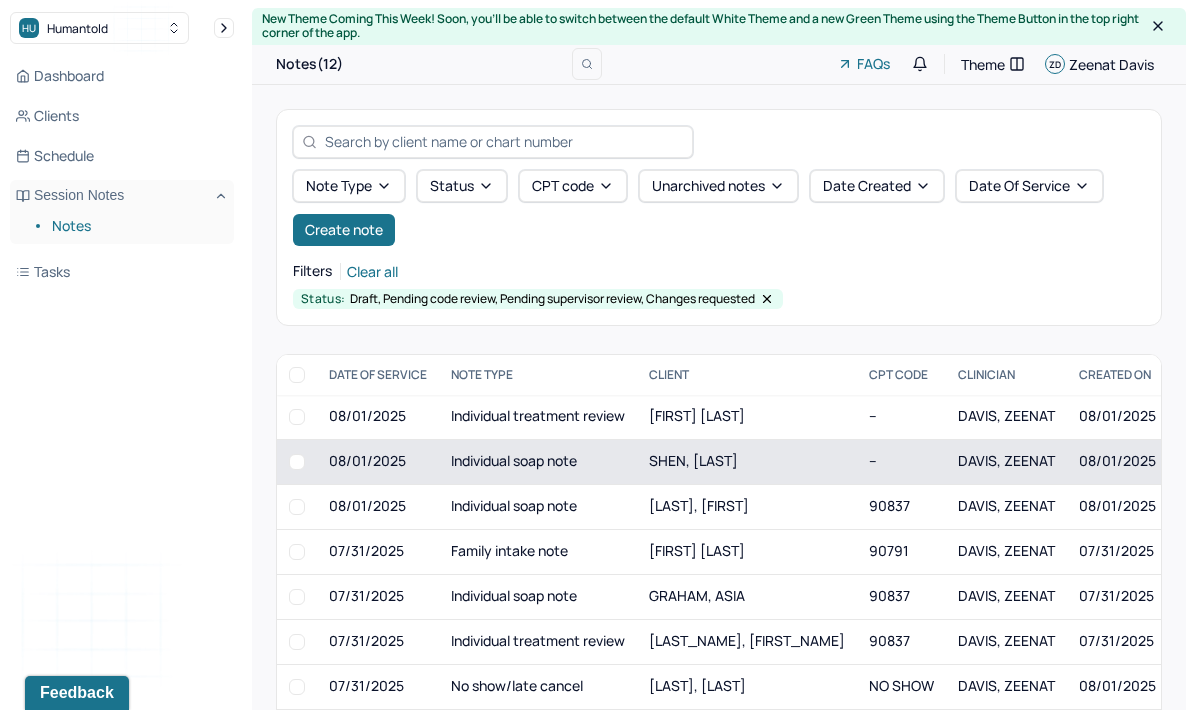 click on "SHEN, [LAST]" at bounding box center [693, 460] 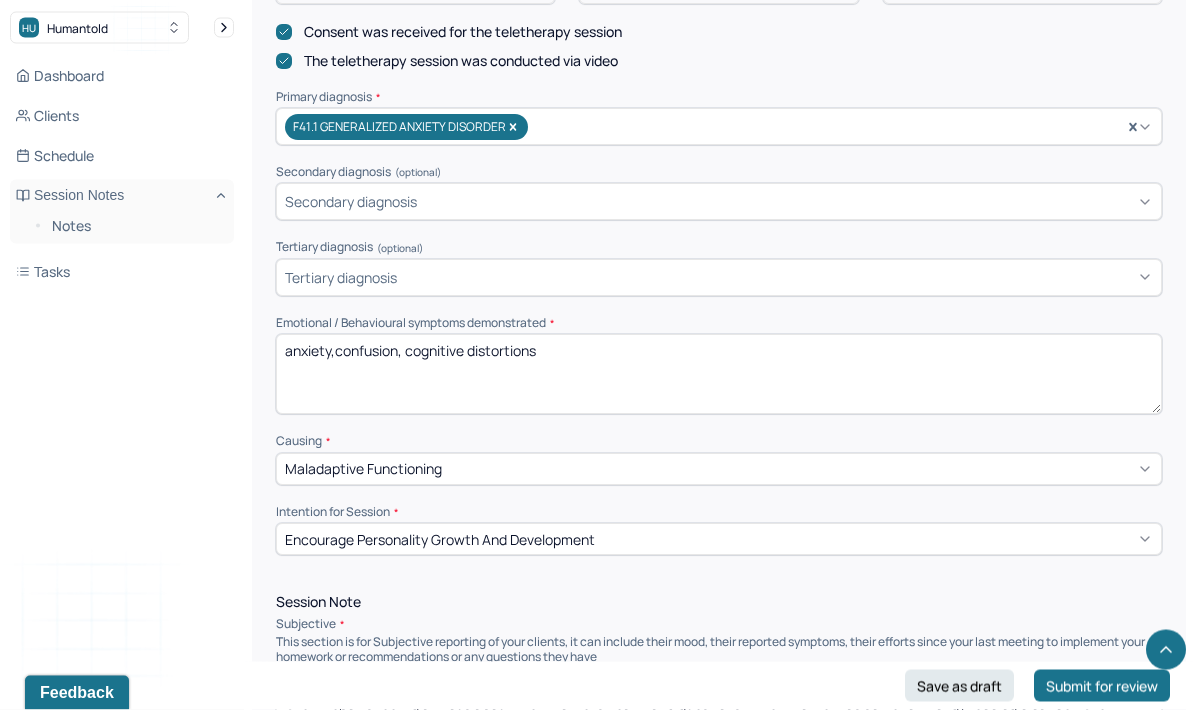 scroll, scrollTop: 661, scrollLeft: 0, axis: vertical 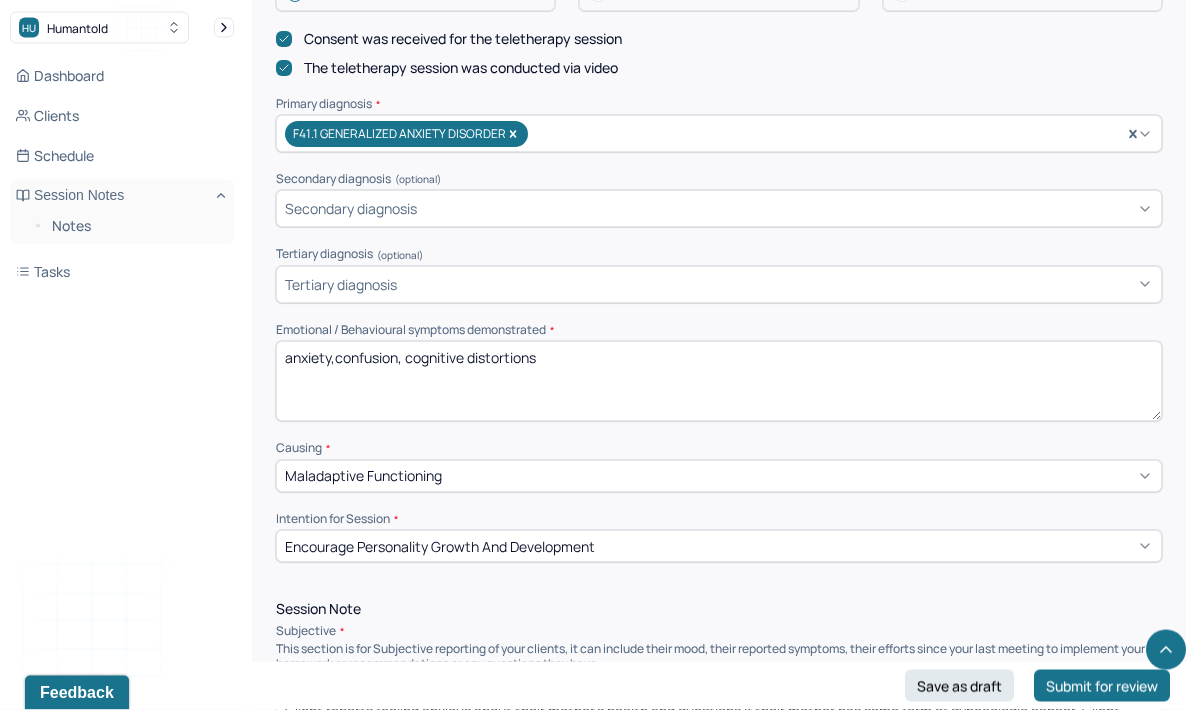click on "anxiety,confusion, cognitive distortions" at bounding box center [719, 382] 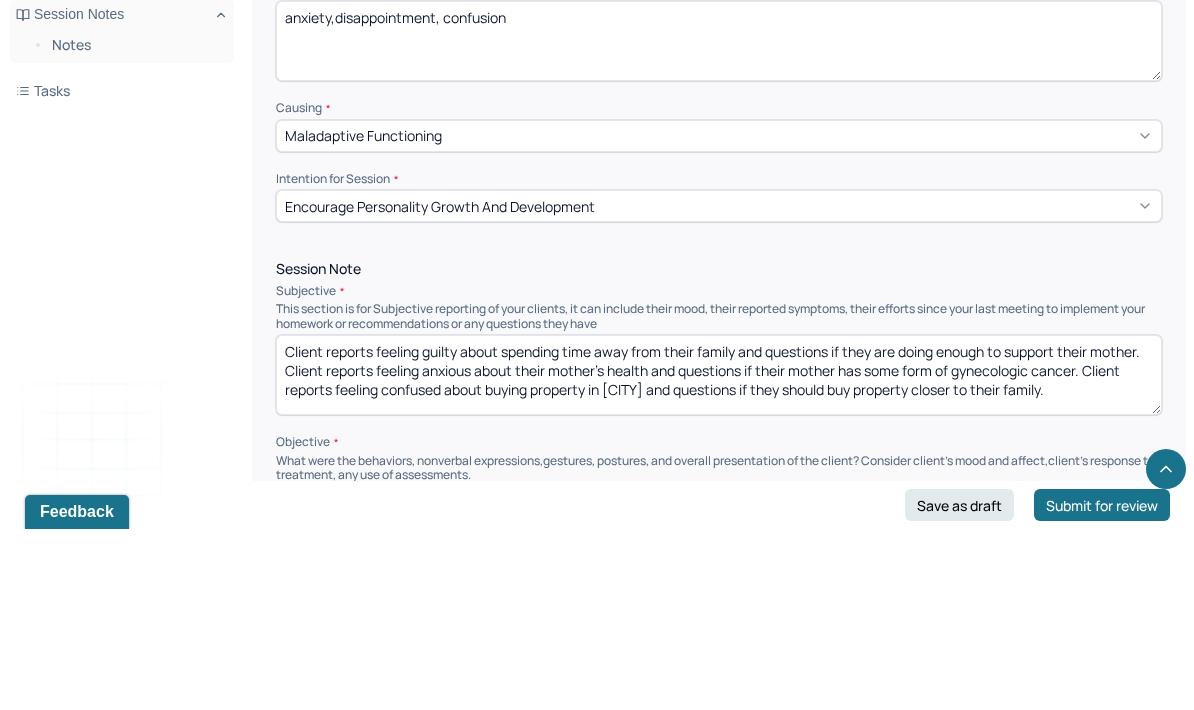 scroll, scrollTop: 854, scrollLeft: 0, axis: vertical 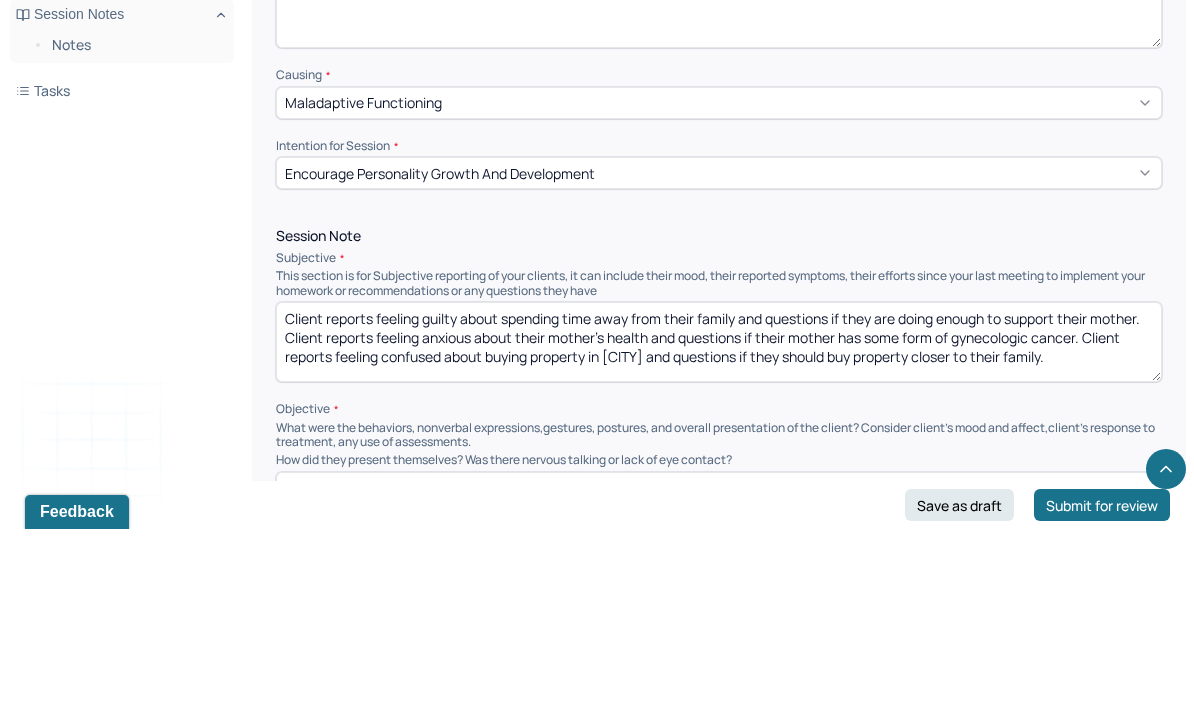 type on "anxiety,disappointment, confusion" 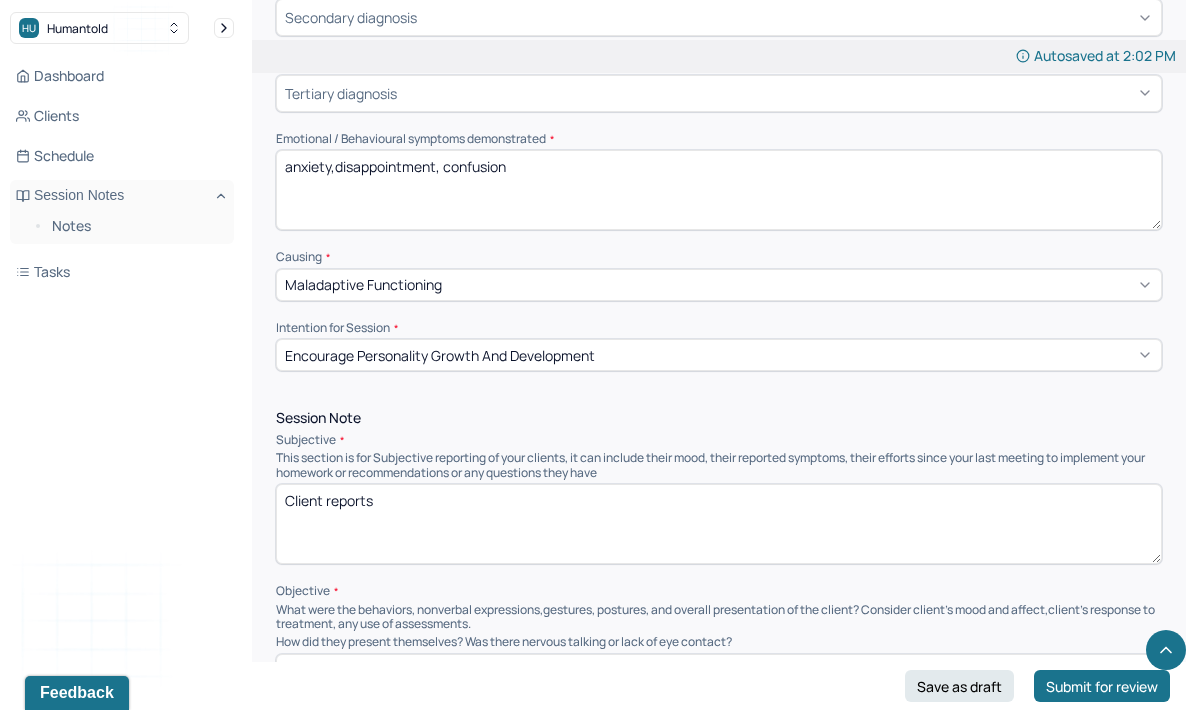 scroll, scrollTop: 846, scrollLeft: 0, axis: vertical 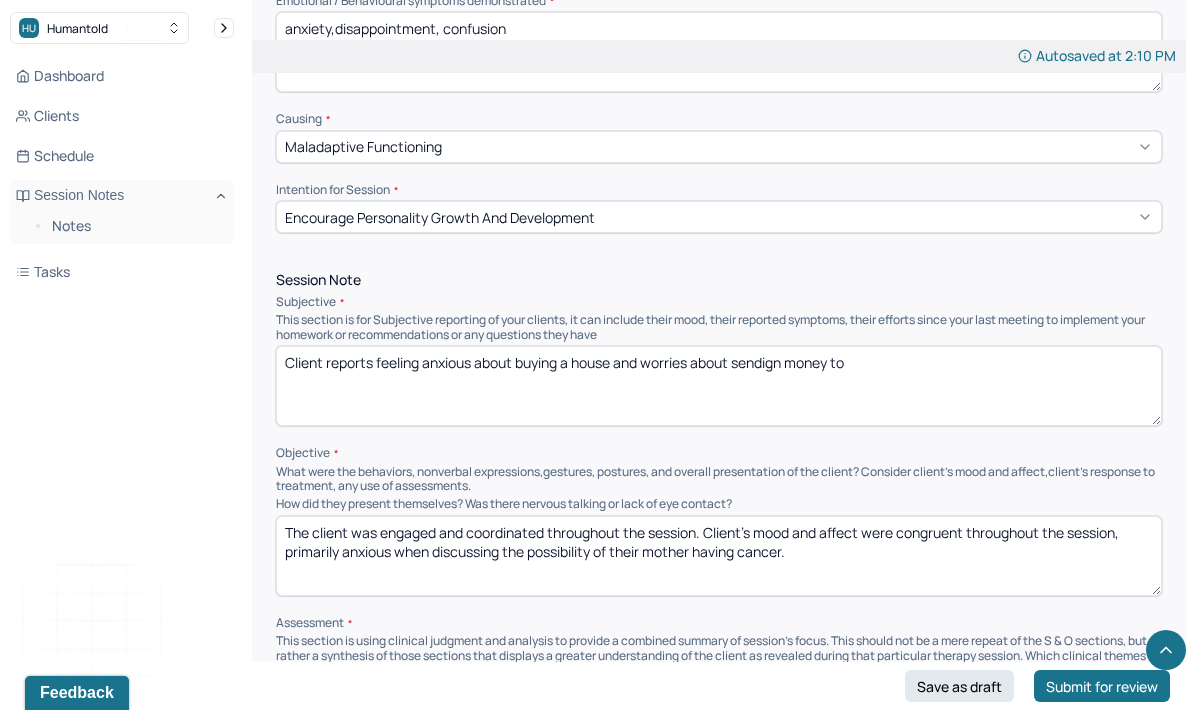 click on "Client reports feeling anxious about buying a house and worries about sendign money to" at bounding box center (719, 386) 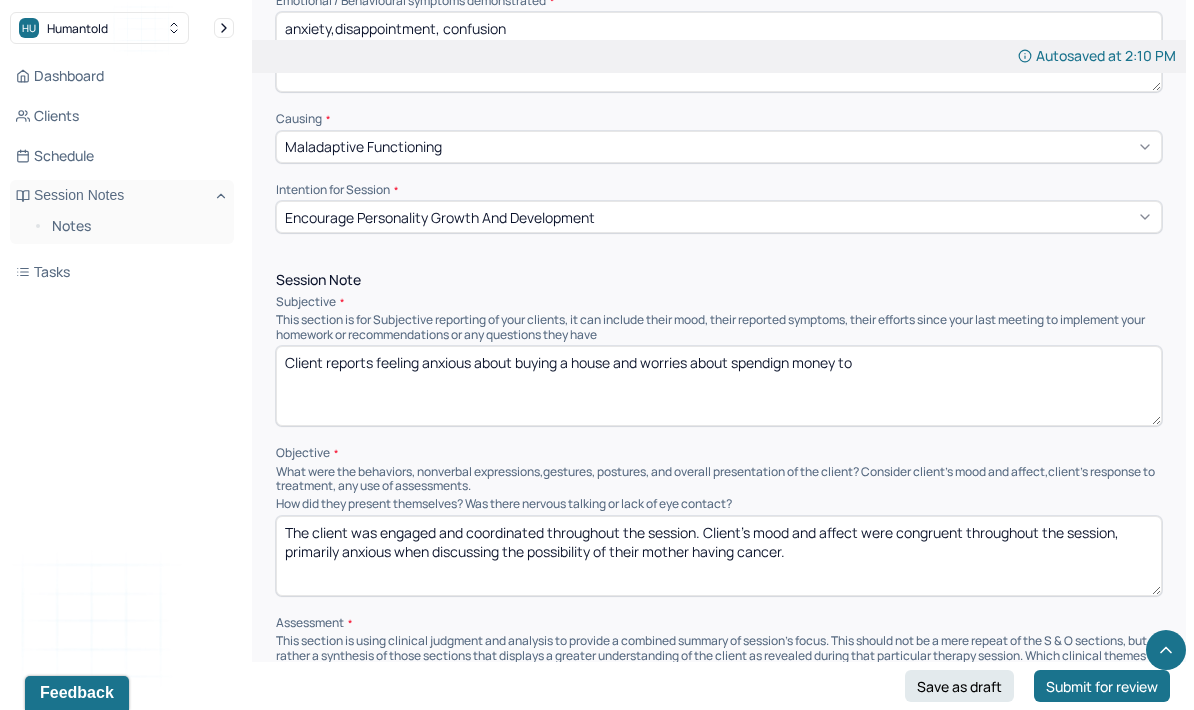 click on "Client reports feeling anxious about buying a house and worries about sendign money to" at bounding box center (719, 386) 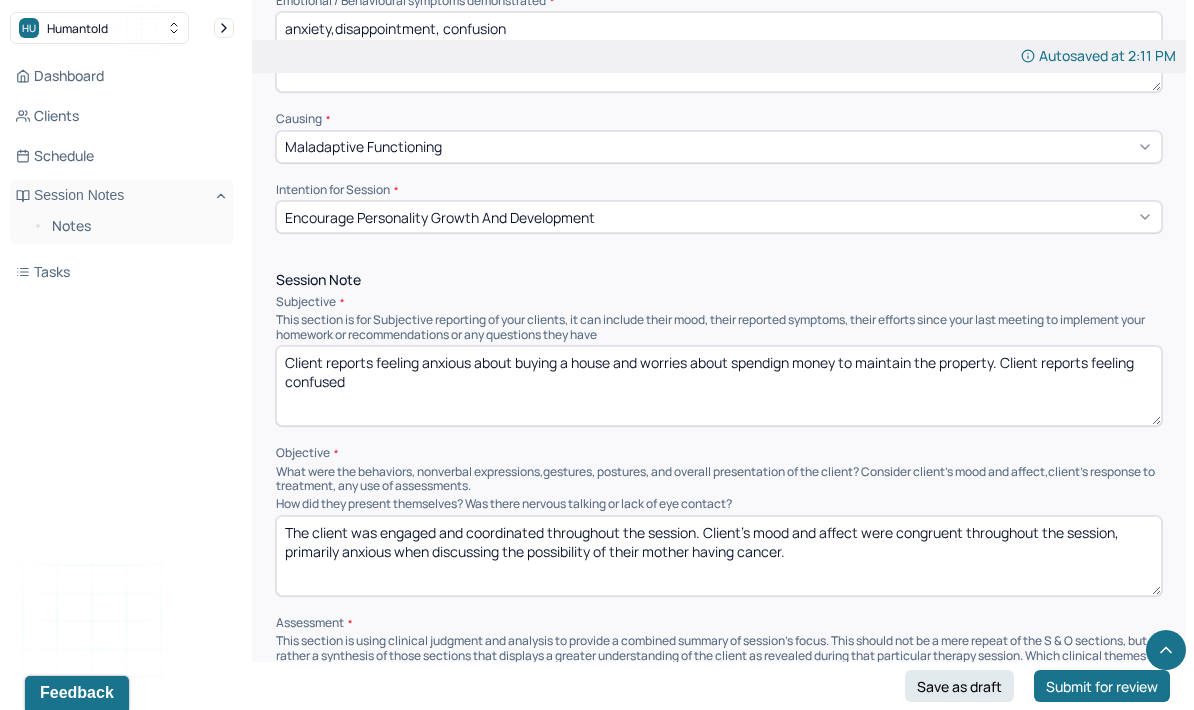 click on "Client reports feeling anxious about buying a house and worries about spendign money to maintain the property. Client reports feeling confused" at bounding box center [719, 386] 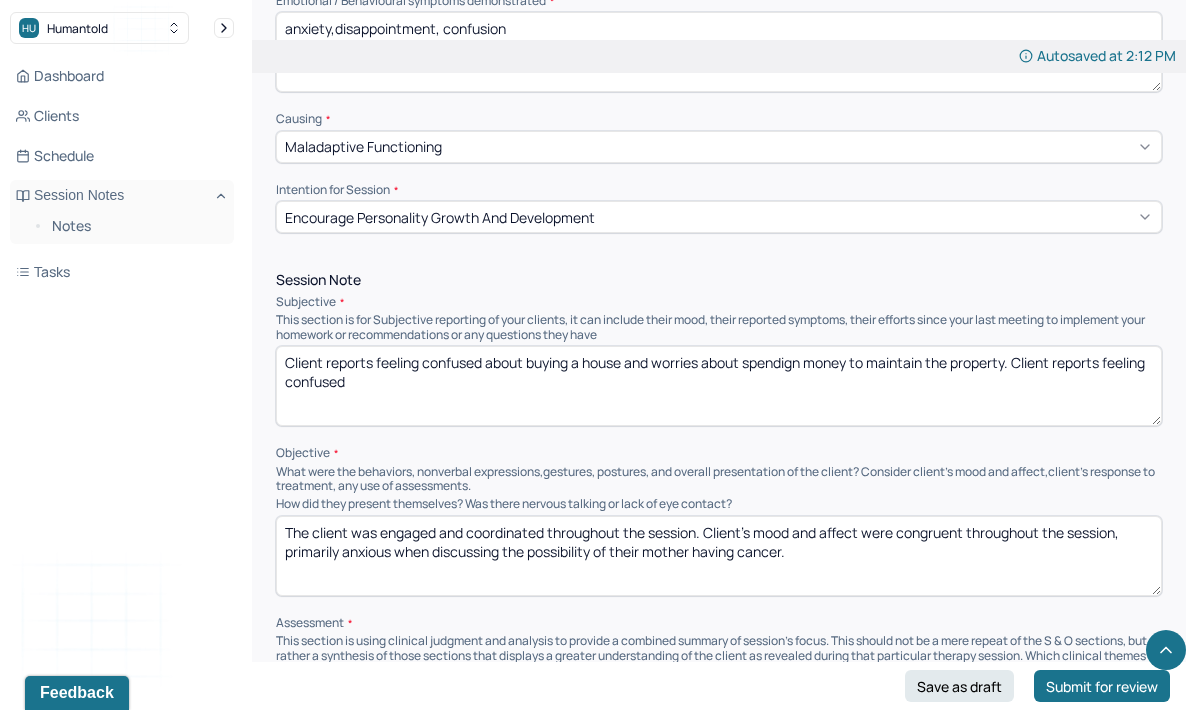 click on "Client reports feeling confused about buying a house and worries about spendign money to maintain the property. Client reports feeling confused" at bounding box center (719, 386) 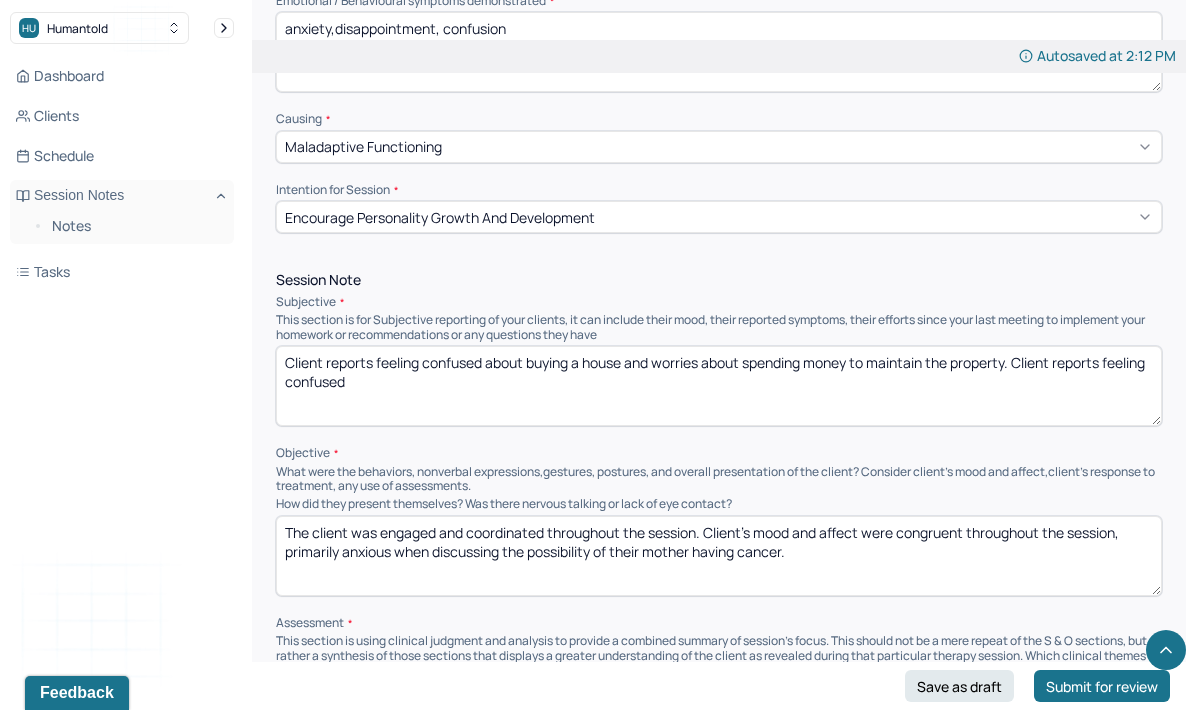 click on "Client reports feeling confused about buying a house and worries about spending money to maintain the property. Client reports feeling confused" at bounding box center (719, 386) 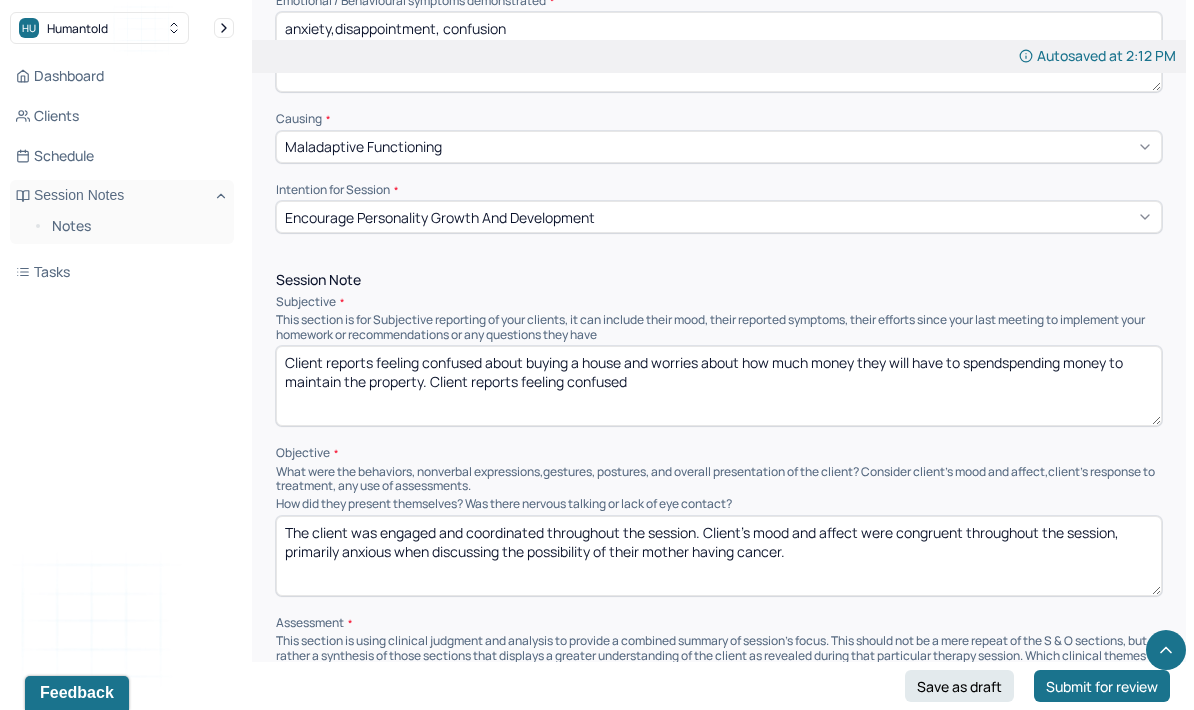 click on "Client reports feeling confused about buying a house and worries about how much money they will have to spendspending money to maintain the property. Client reports feeling confused" at bounding box center [719, 386] 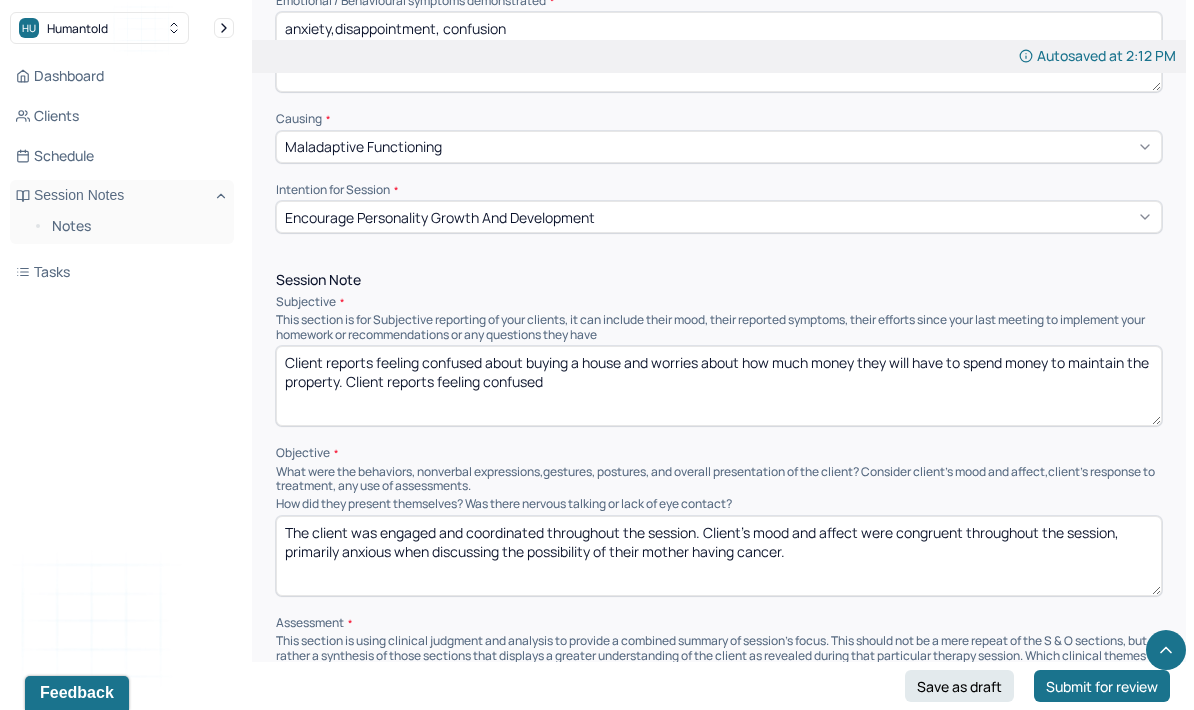 click on "Client reports feeling confused about buying a house and worries about how much money they will have to spend money to maintain the property. Client reports feeling confused" at bounding box center [719, 386] 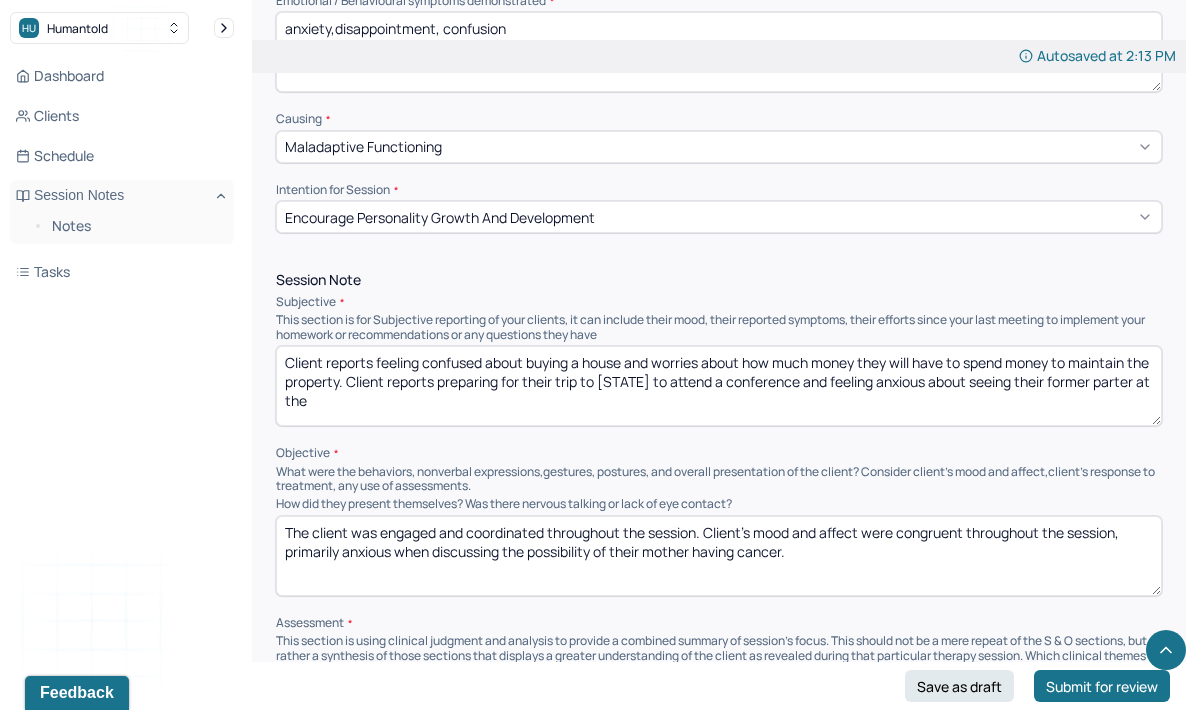 click on "Client reports feeling confused about buying a house and worries about how much money they will have to spend money to maintain the property. Client reports preparing for their trip to [STATE] to attend a conference and feeling anxious about seeing their former parter at the" at bounding box center (719, 386) 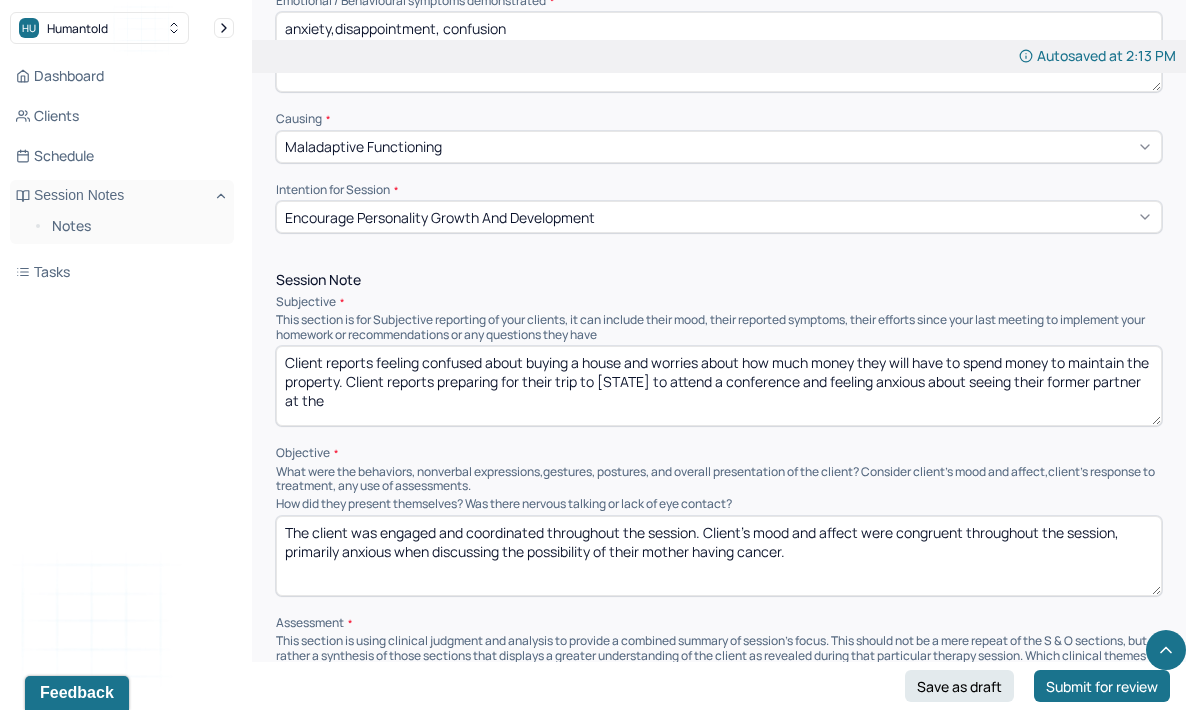 click on "Client reports feeling confused about buying a house and worries about how much money they will have to spend money to maintain the property. Client reports preparing for their trip to [STATE] to attend a conference and feeling anxious about seeing their former parter at the" at bounding box center [719, 386] 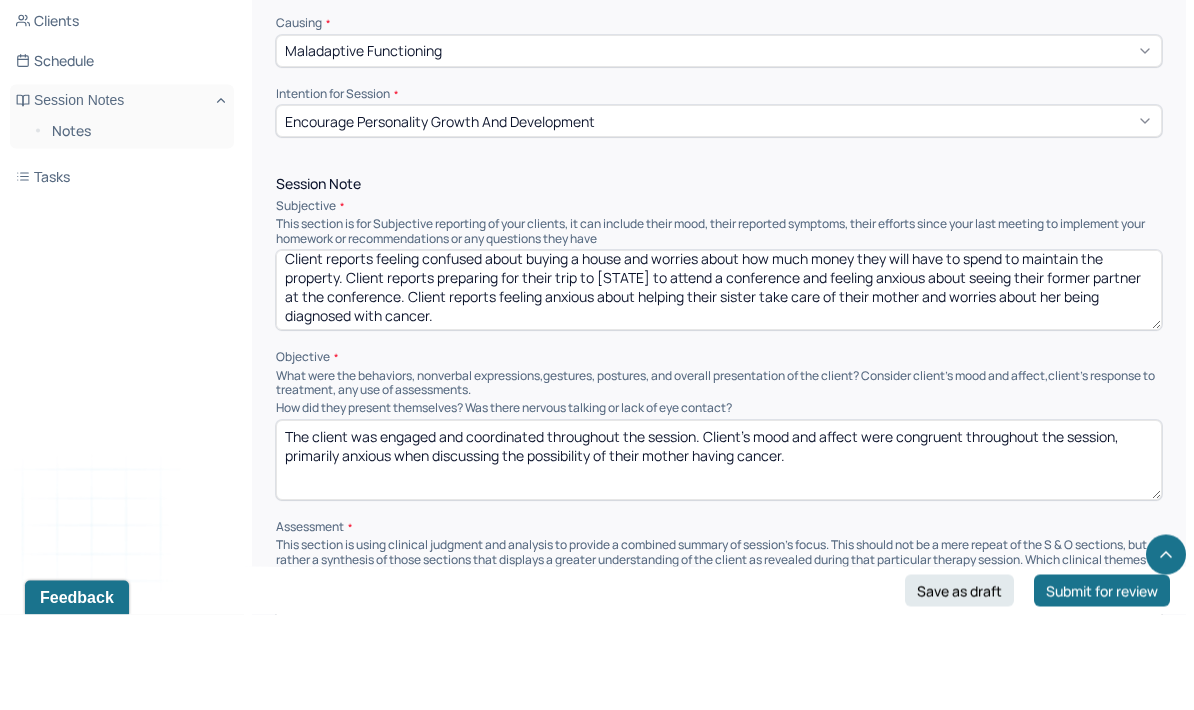 scroll, scrollTop: 6, scrollLeft: 0, axis: vertical 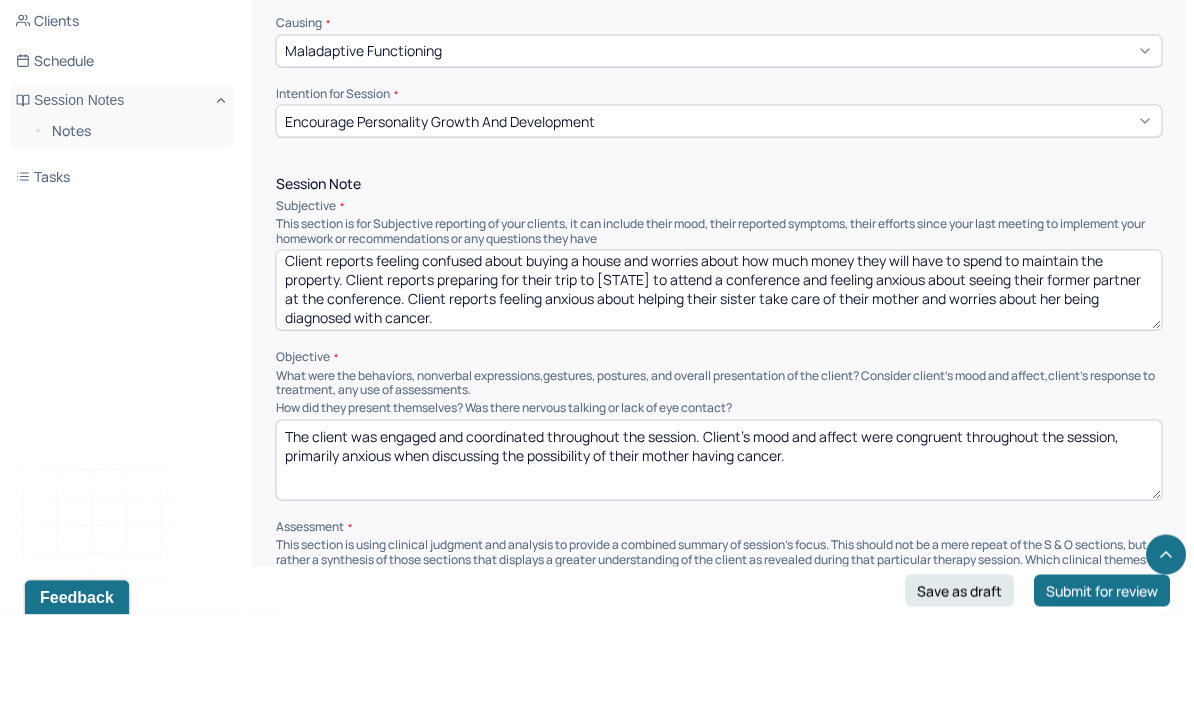 click on "Client reports feeling confused about buying a house and worries about how much money they will have to spend to maintain the property. Client reports preparing for their trip to [STATE] to attend a conference and feeling anxious about seeing their former partner at the conference. Client reports feeling anxious about helping their sister take care of their mother and worries about her being diagnosed with cancer." at bounding box center (719, 386) 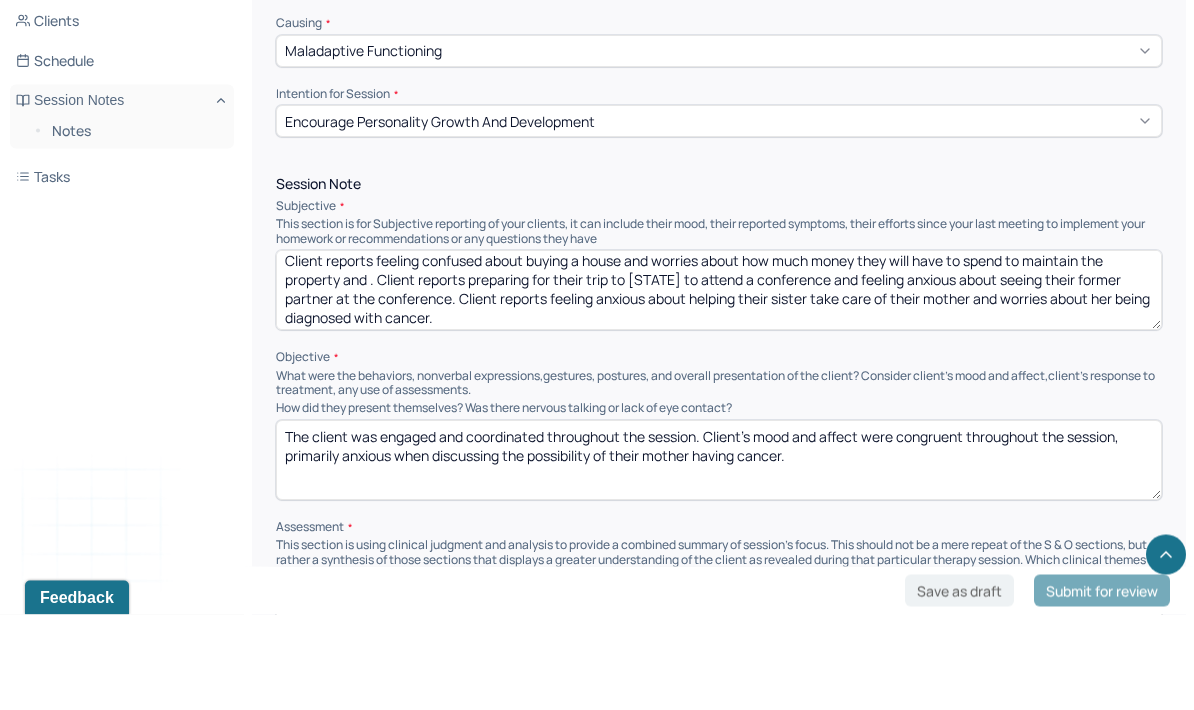 click on "Session Note Subjective This section is for Subjective reporting of your clients, it can include their mood, their reported symptoms, their efforts since your last meeting to implement your homework or recommendations or any questions they have Client reports feeling confused about buying a house and worries about how much money they will have to spend to maintain the property. Client reports preparing for their trip to [STATE] to attend a conference and feeling anxious about seeing their former partner at the conference. Client reports feeling anxious about helping their sister take care of their mother and worries about her being diagnosed with cancer. Objective What were the behaviors, nonverbal expressions,gestures, postures, and overall presentation of the client? Consider client's mood and affect,client's response to treatment, any use of assessments. How did they present themselves? Was there nervous talking or lack of eye contact? Assessment" at bounding box center [719, 517] 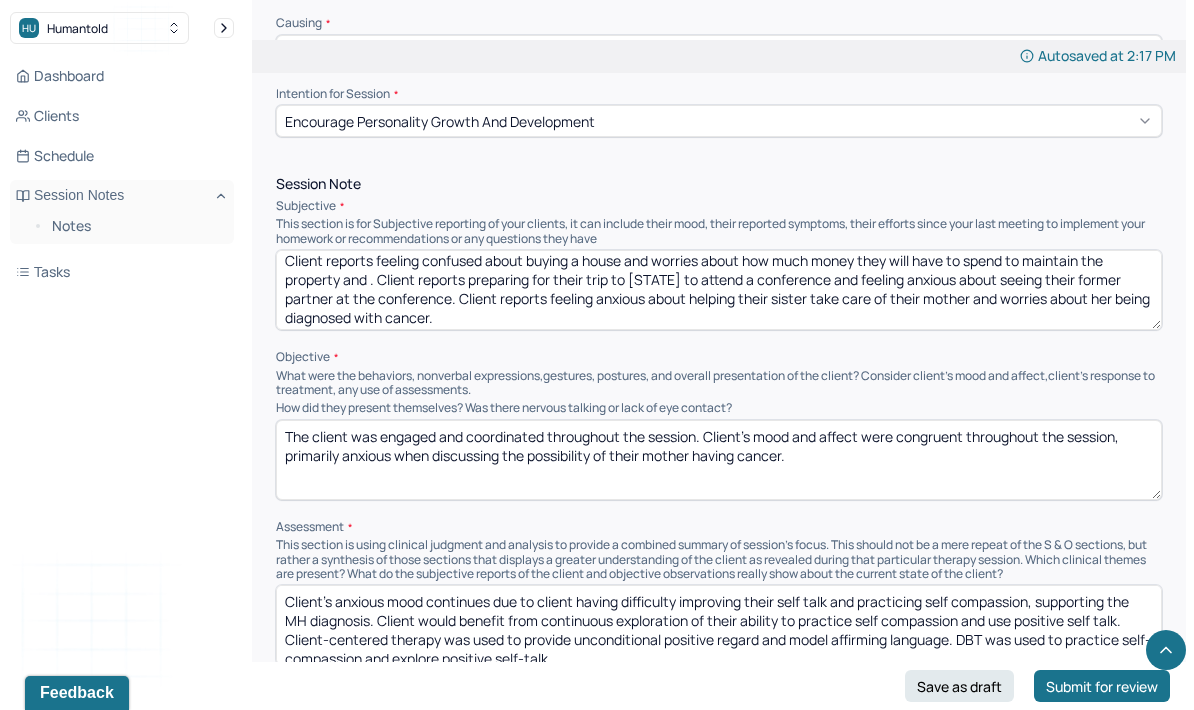 click on "Client reports feeling confused about buying a house and worries about how much money they will have to spend to maintain the property and . Client reports preparing for their trip to [STATE] to attend a conference and feeling anxious about seeing their former partner at the conference. Client reports feeling anxious about helping their sister take care of their mother and worries about her being diagnosed with cancer." at bounding box center (719, 290) 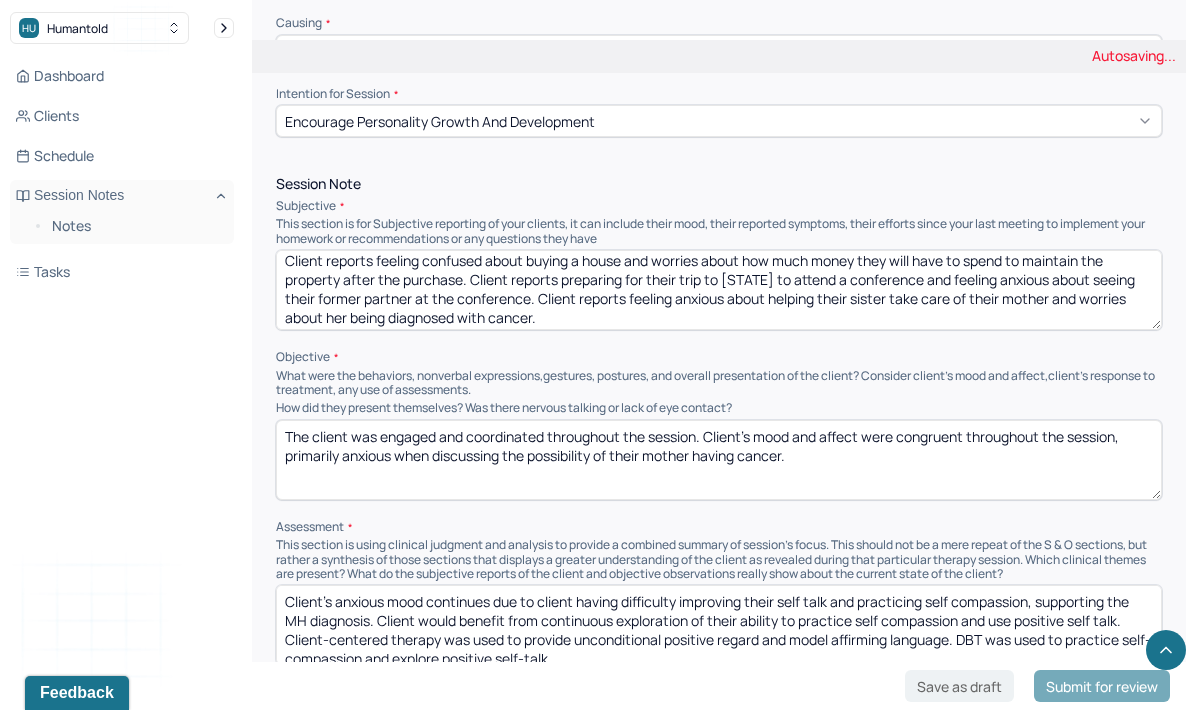 click on "Client reports feeling confused about buying a house and worries about how much money they will have to spend to maintain the property . Client reports preparing for their trip to lousiana to attend a conference and feeling anxious about seeing their former partner at the conference. Client reports feeling anxious about helping their sister take care of their mother and worries about her being diagnosed with cancer." at bounding box center [719, 290] 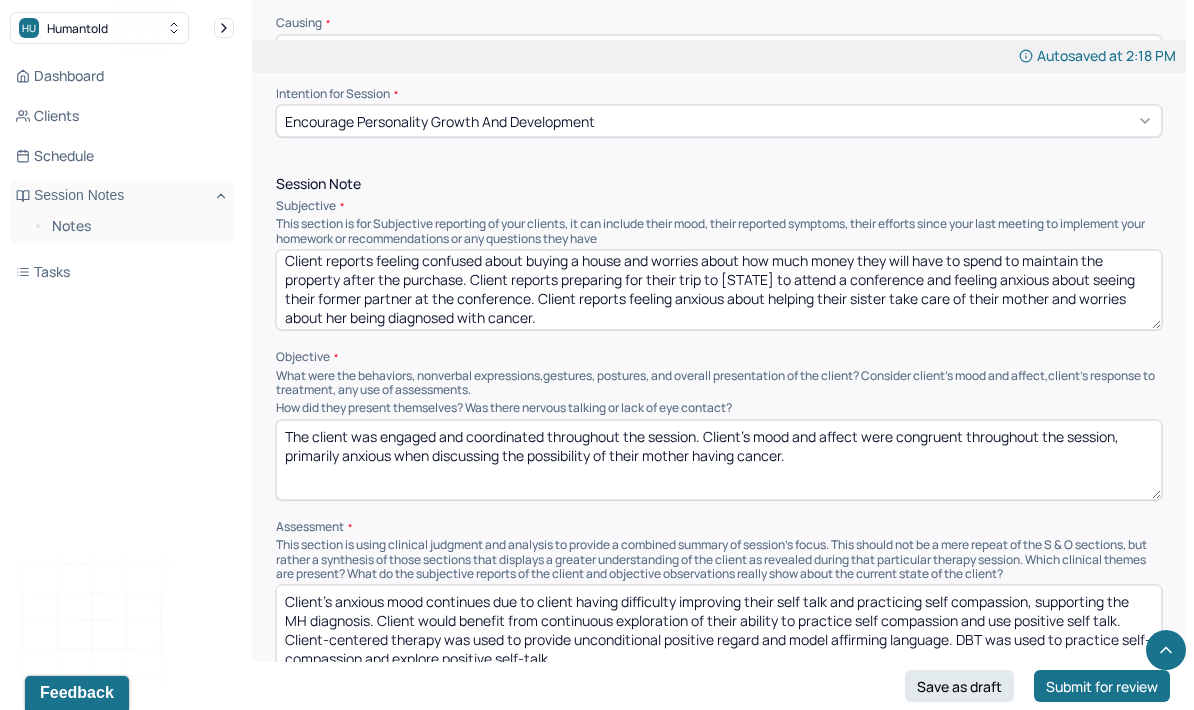 click on "Client reports feeling confused about buying a house and worries about how much money they will have to spend to maintain the property after the purchase. Client reports preparing for their trip to [STATE] to attend a conference and feeling anxious about seeing their former partner at the conference. Client reports feeling anxious about helping their sister take care of their mother and worries about her being diagnosed with cancer." at bounding box center (719, 290) 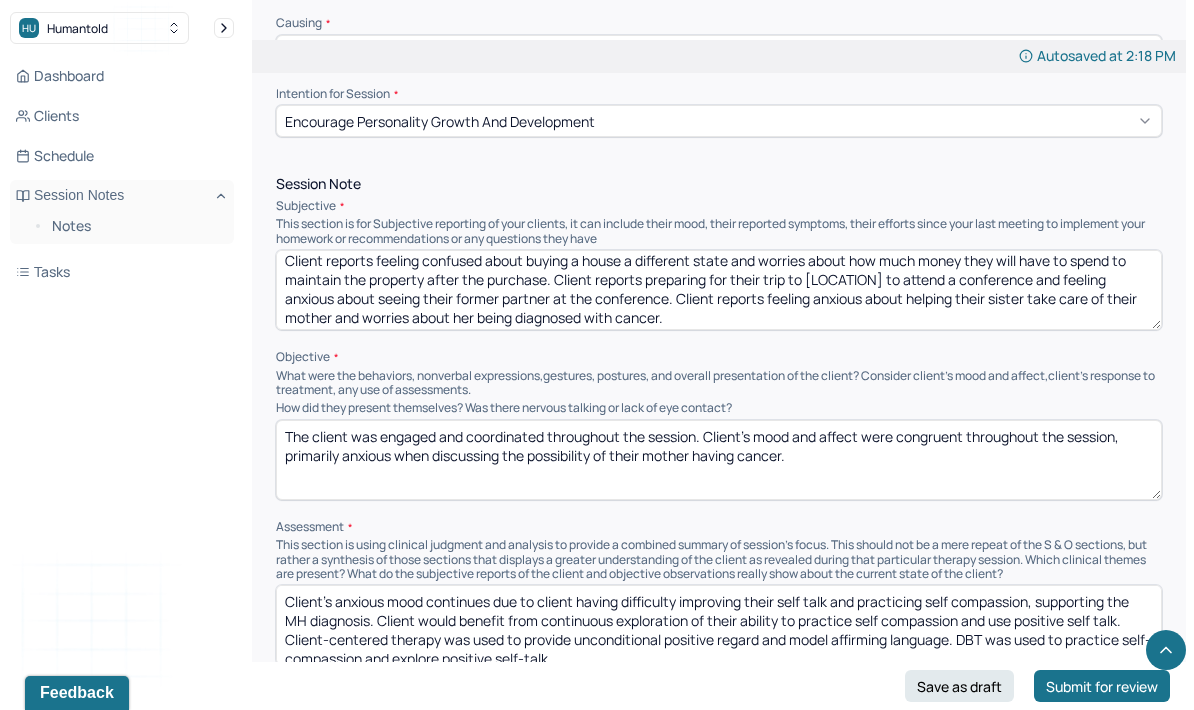 click on "Client reports feeling confused about buying a house a different stand worries about how much money they will have to spend to maintain the property after the purchase. Client reports preparing for their trip to [STATE] to attend a conference and feeling anxious about seeing their former partner at the conference. Client reports feeling anxious about helping their sister take care of their mother and worries about her being diagnosed with cancer." at bounding box center (719, 290) 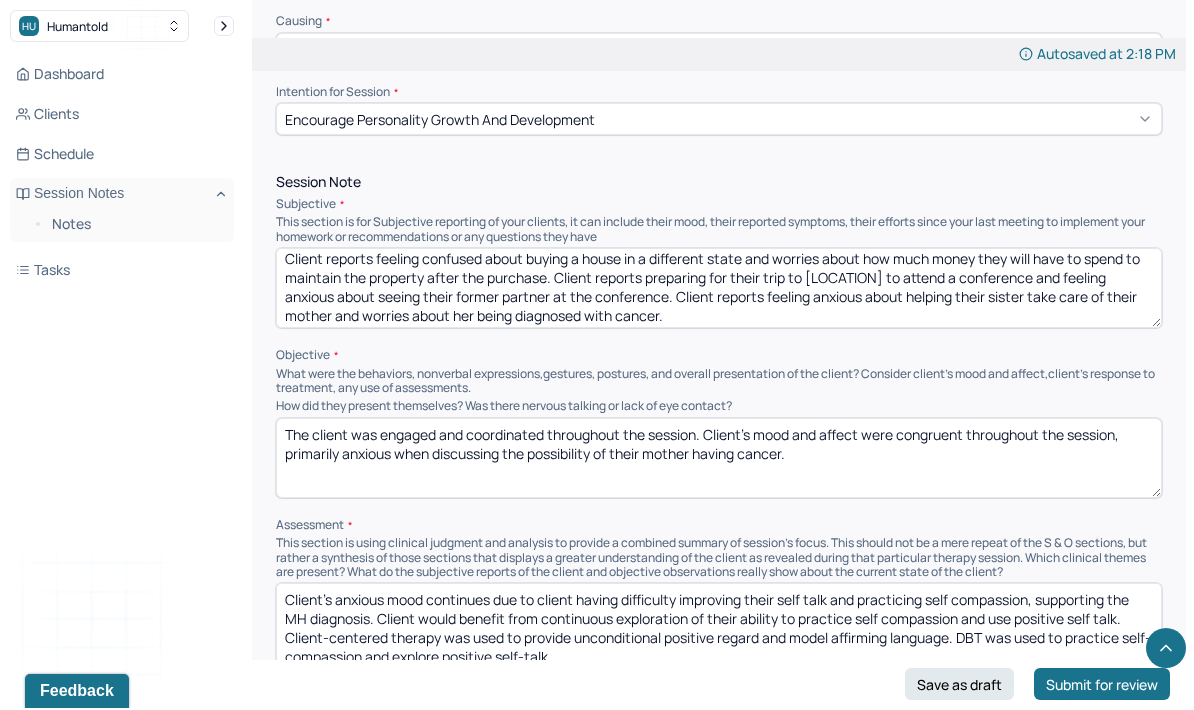 type on "Client reports feeling confused about buying a house in a different state and worries about how much money they will have to spend to maintain the property after the purchase. Client reports preparing for their trip to [LOCATION] to attend a conference and feeling anxious about seeing their former partner at the conference. Client reports feeling anxious about helping their sister take care of their mother and worries about her being diagnosed with cancer." 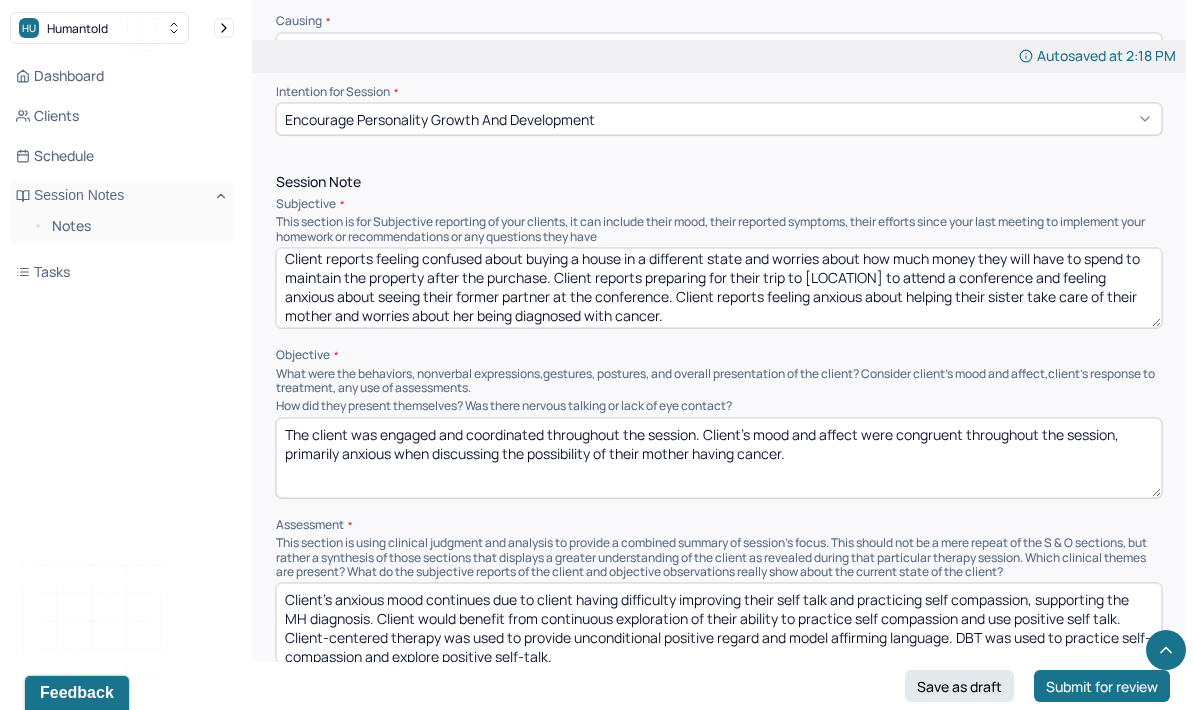 click on "The client was engaged and coordinated throughout the session. Client’s mood and affect were congruent throughout the session, primarily anxious when discussing the possibility of their mother having cancer." at bounding box center (719, 458) 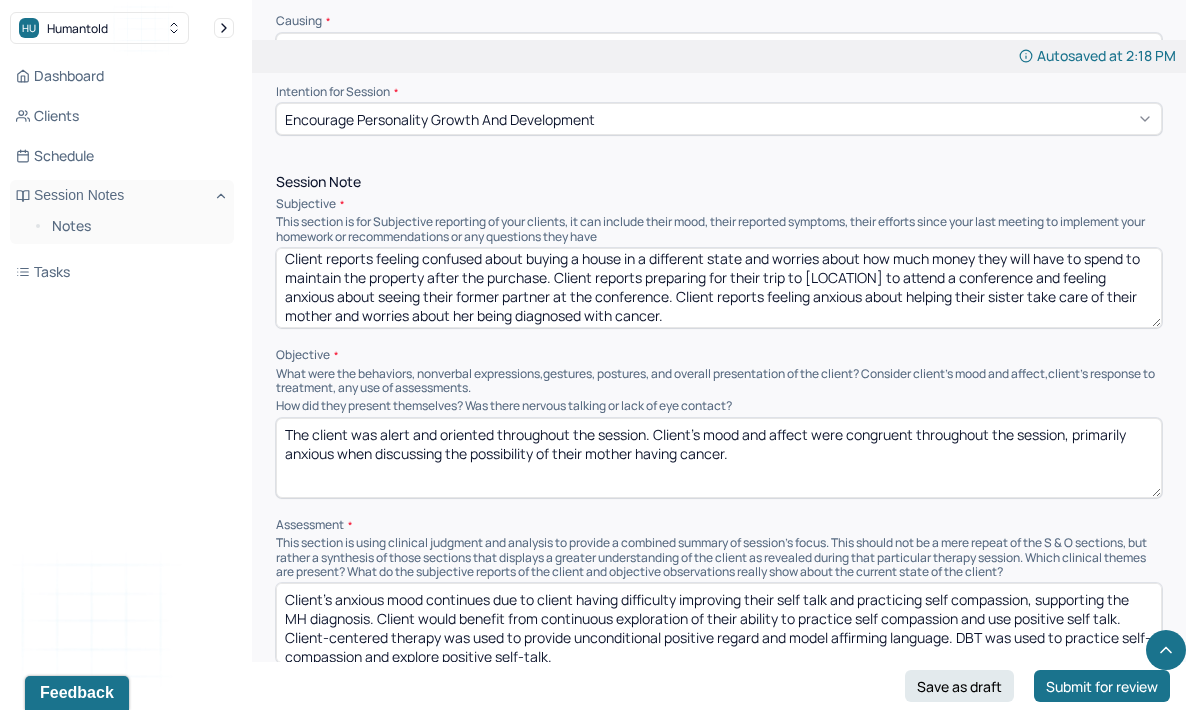 click on "The client was alert and oriented throughout the session. Client’s mood and affect were congruent throughout the session, primarily anxious when discussing the possibility of their mother having cancer." at bounding box center [719, 458] 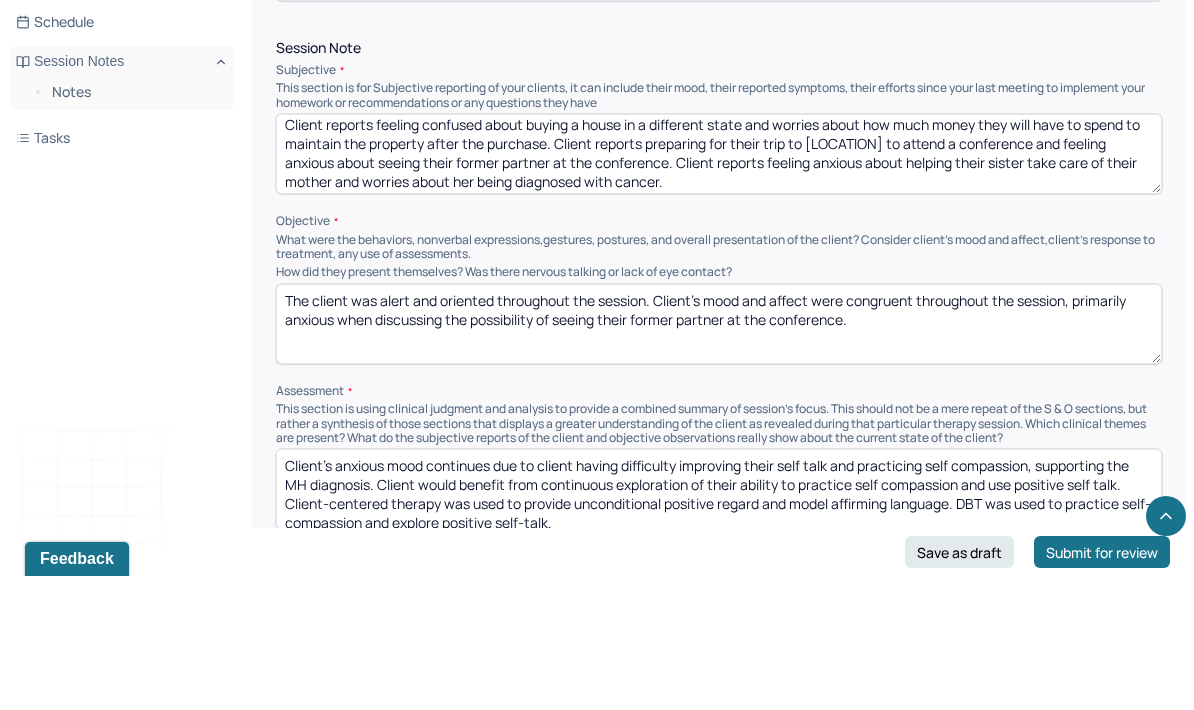 click on "The client was alert and oriented throughout the session. Client’s mood and affect were congruent throughout the session, primarily anxious when discussing the possibility of seeing their former partner at the conference." at bounding box center [719, 458] 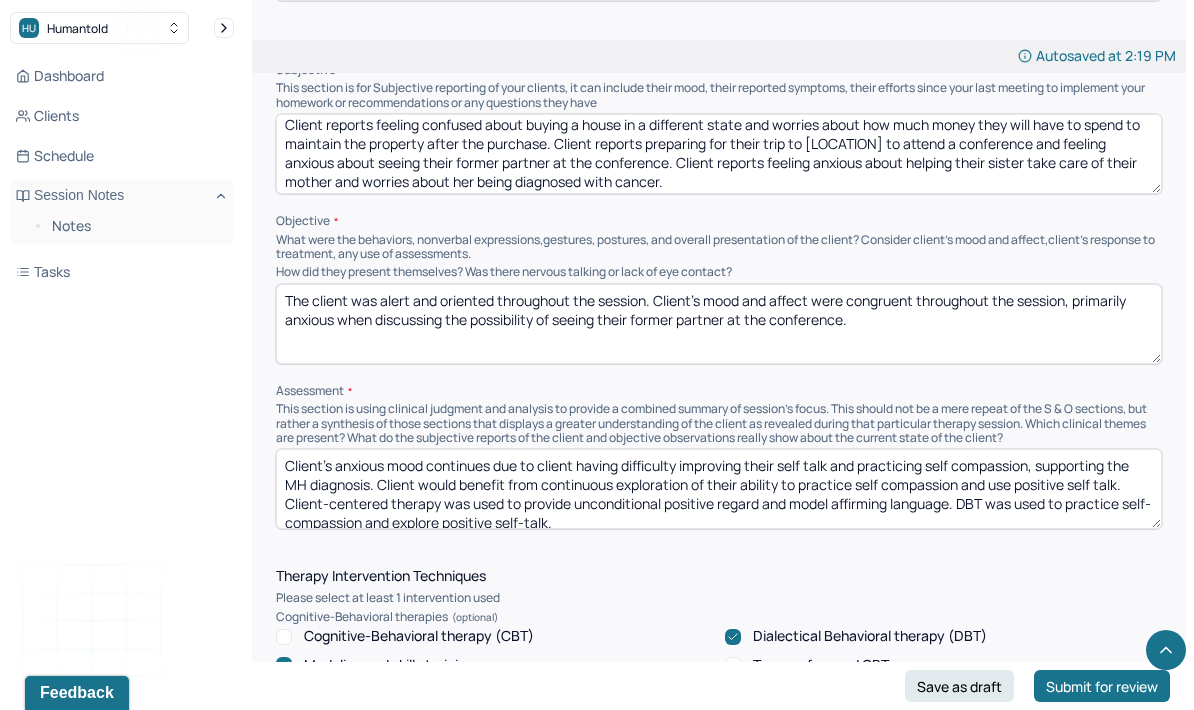 click on "Client's anxious mood continues due to client having difficulty improving their self talk and practicing self compassion, supporting the MH diagnosis. Client would benefit from continuous exploration of their ability to practice self compassion and use positive self talk. Client-centered therapy was used to provide unconditional positive regard and model affirming language. DBT was used to practice self-compassion and explore positive self-talk." at bounding box center [719, 489] 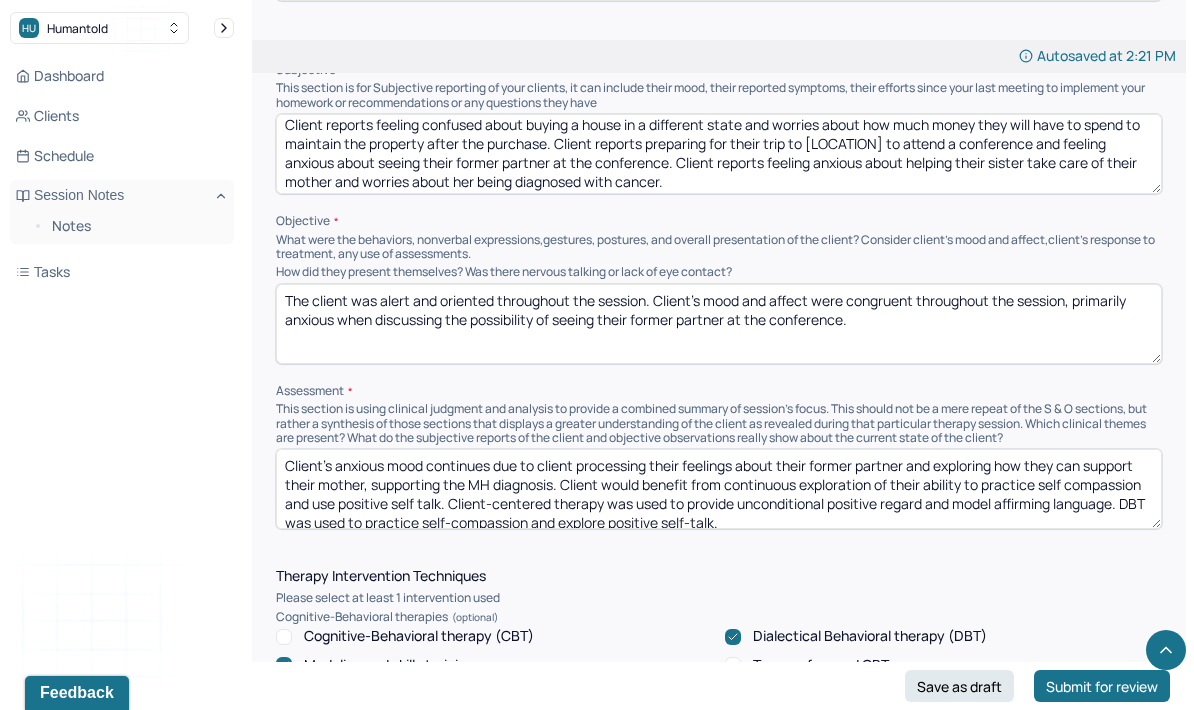 click on "Client's anxious mood continues due to client processing their feelings about their former partner and exploring how they can support their mother, supporting the MH diagnosis. Client would benefit from continuous exploration of their ability to practice self compassion and use positive self talk. Client-centered therapy was used to provide unconditional positive regard and model affirming language. DBT was used to practice self-compassion and explore positive self-talk." at bounding box center [719, 489] 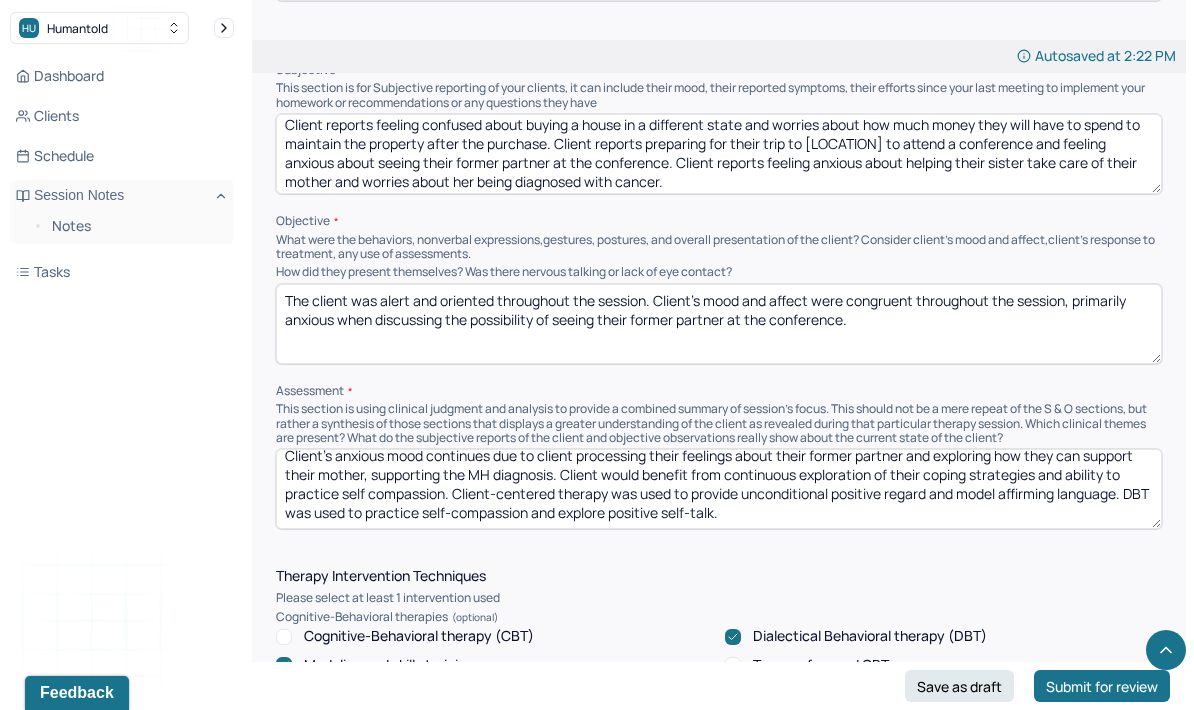 scroll, scrollTop: 13, scrollLeft: 0, axis: vertical 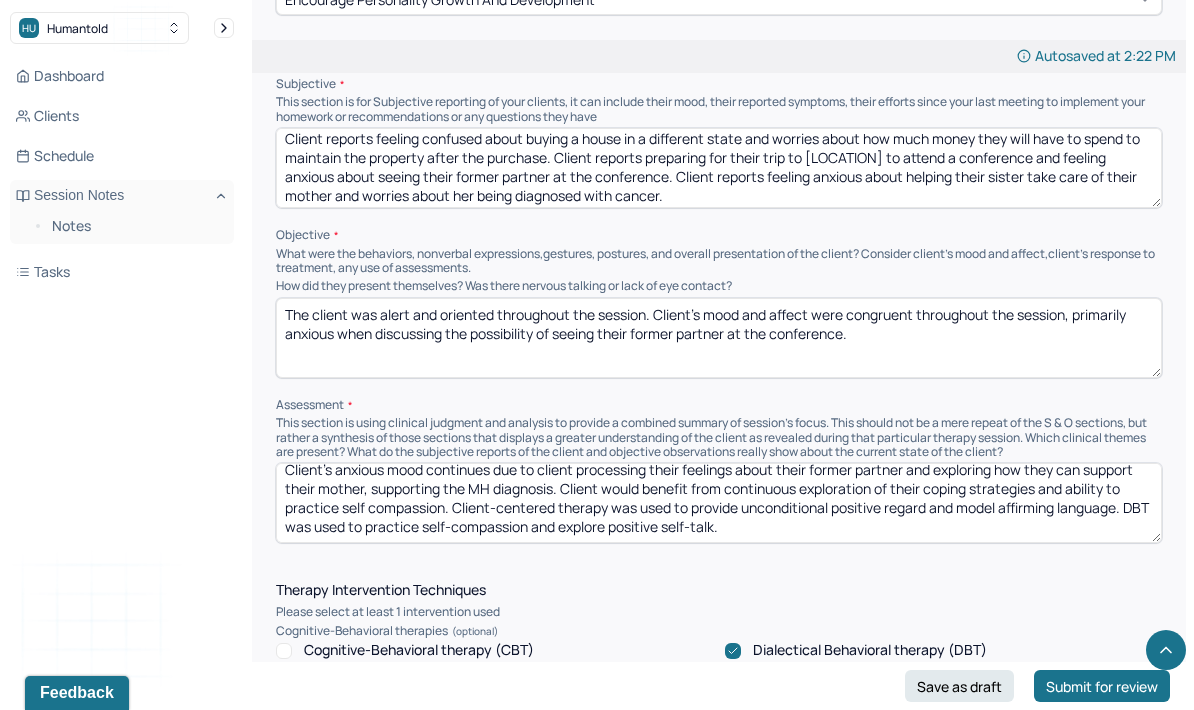 click on "Client's anxious mood continues due to client processing their feelings about their former partner and exploring how they can support their mother, supporting the MH diagnosis. Client would benefit from continuous exploration of their coping strategies and ability to practice self compassio. Client-centered therapy was used to provide unconditional positive regard and model affirming language. DBT was used to practice self-compassion and explore positive self-talk." at bounding box center (719, 503) 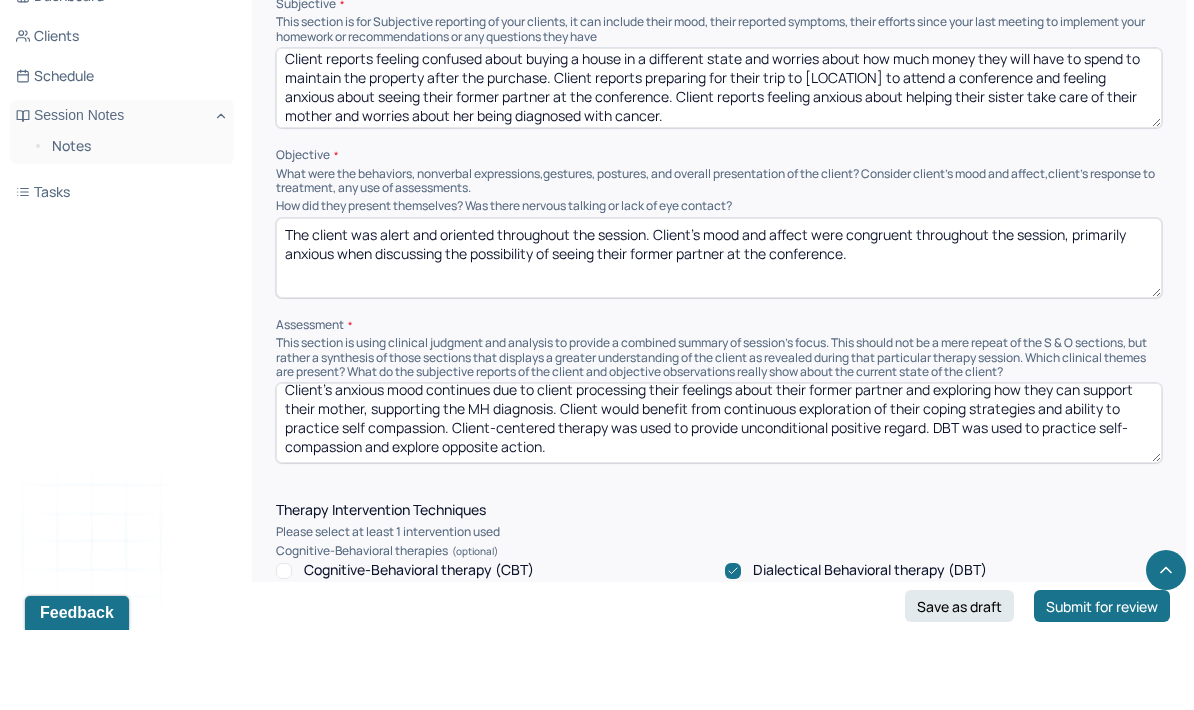 click on "Client's anxious mood continues due to client processing their feelings about their former partner and exploring how they can support their mother, supporting the MH diagnosis. Client would benefit from continuous exploration of their coping strategies and ability to practice self compassion. Client-centered therapy was used to provide unconditional positive regard. DBT was used to practice self-compassion and explore opposite actio." at bounding box center (719, 503) 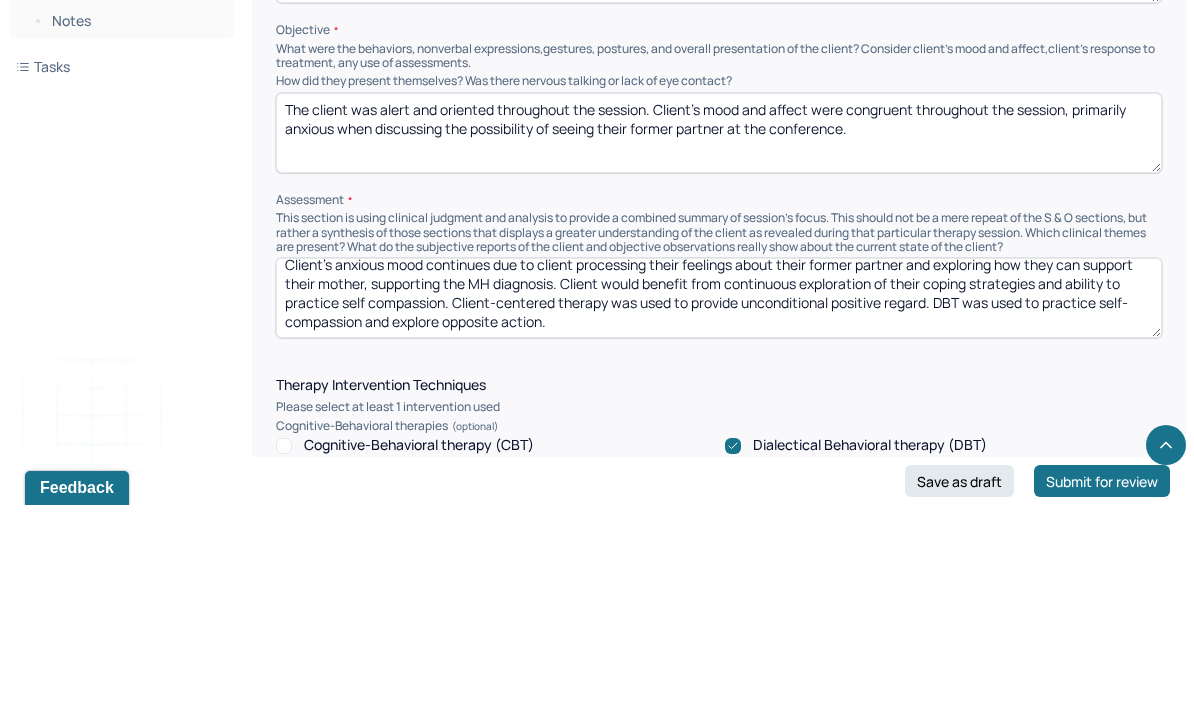 type on "Client's anxious mood continues due to client processing their feelings about their former partner and exploring how they can support their mother, supporting the MH diagnosis. Client would benefit from continuous exploration of their coping strategies and ability to practice self compassion. Client-centered therapy was used to provide unconditional positive regard. DBT was used to practice self-compassion and explore opposite action." 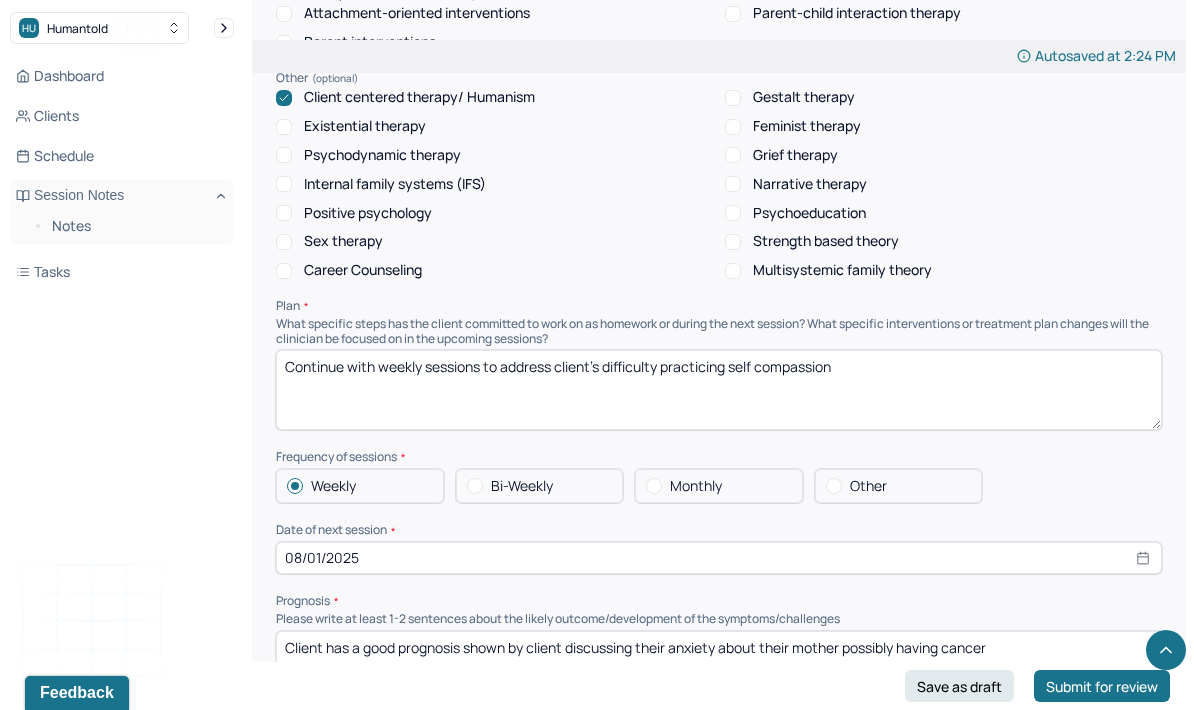scroll, scrollTop: 2011, scrollLeft: 0, axis: vertical 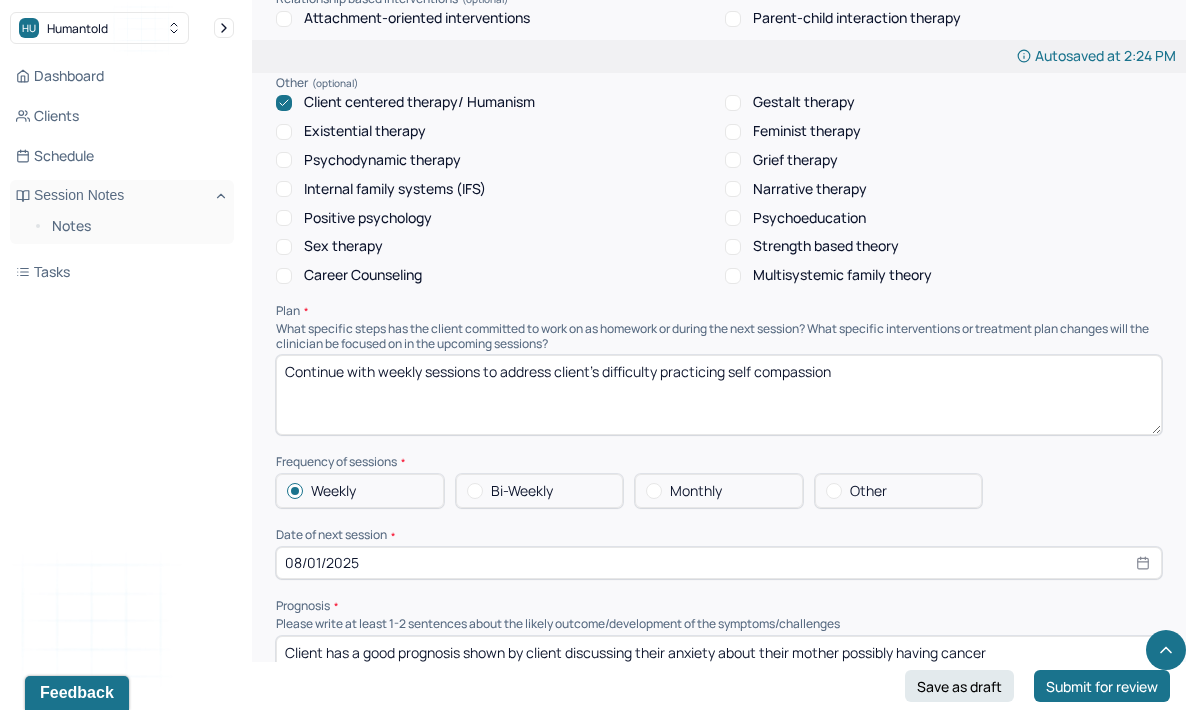 click on "08/01/2025" at bounding box center [719, 563] 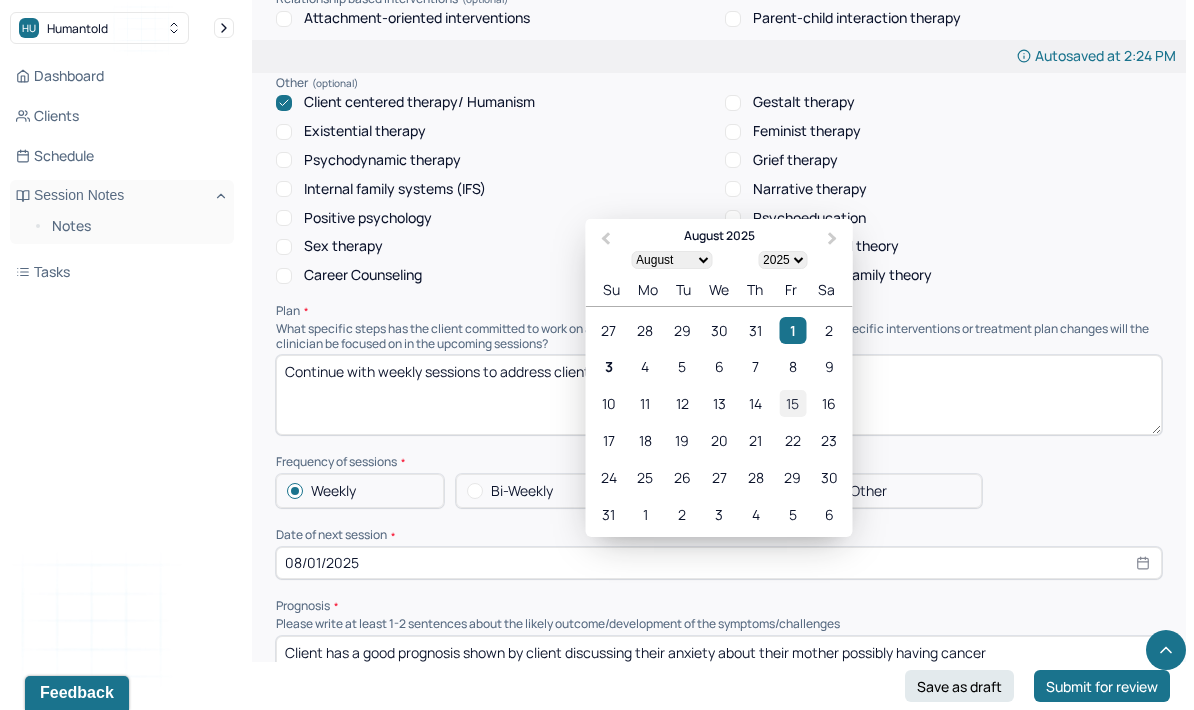 click on "15" at bounding box center (792, 403) 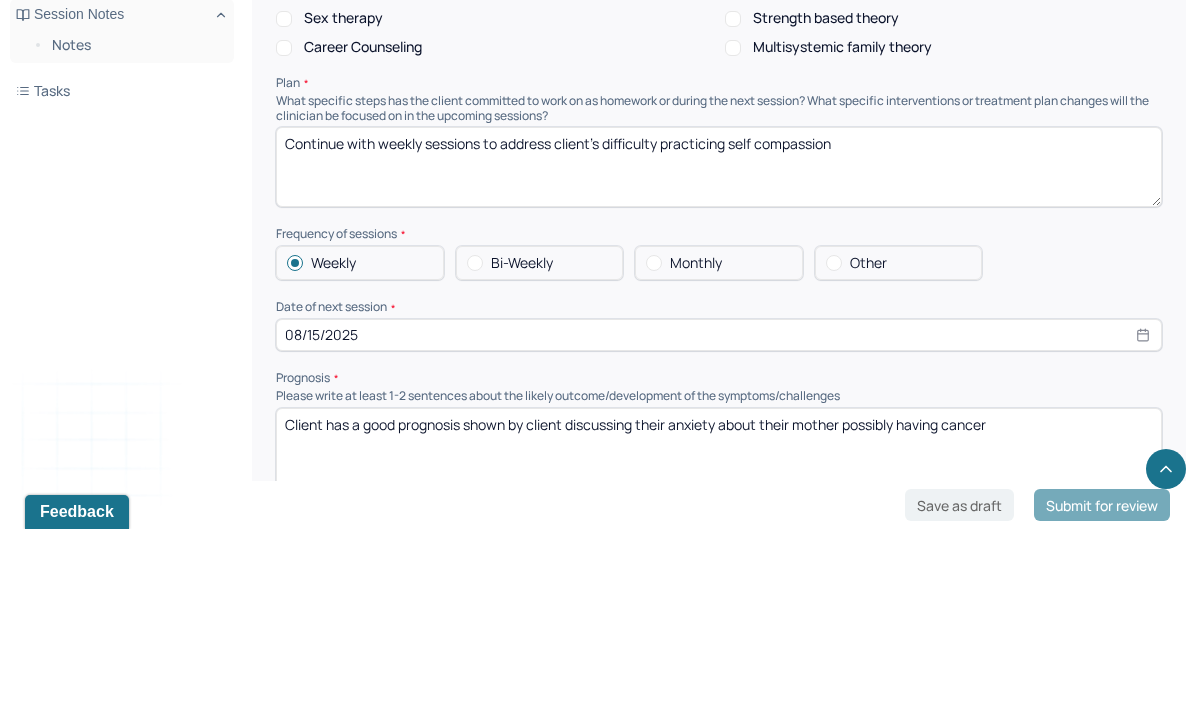 scroll, scrollTop: 2059, scrollLeft: 0, axis: vertical 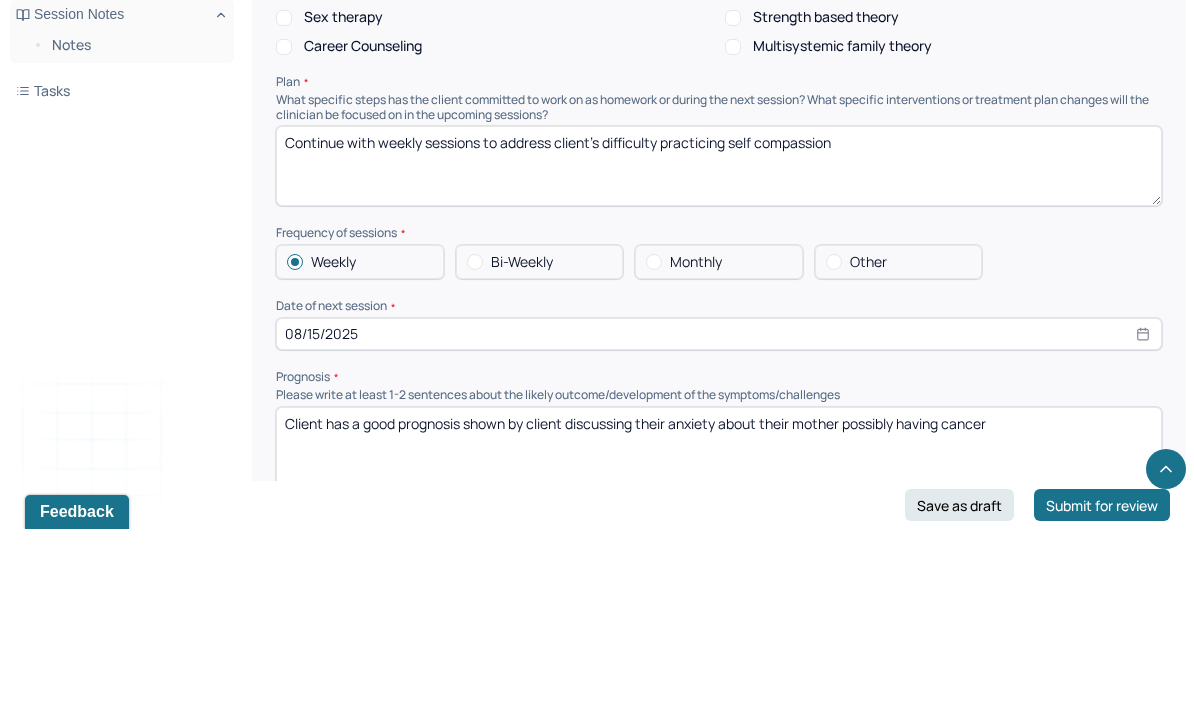 click on "Client has a good prognosis shown by client discussing their anxiety about their mother possibly having cancer" at bounding box center (719, 628) 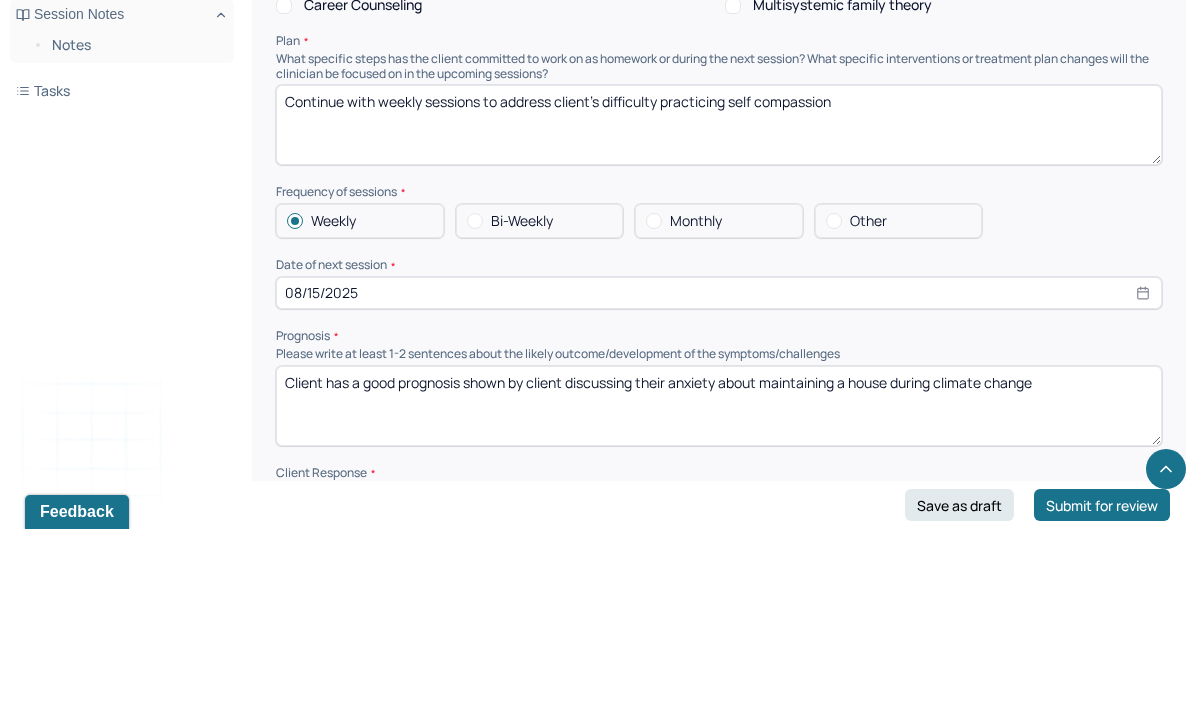 scroll, scrollTop: 2185, scrollLeft: 0, axis: vertical 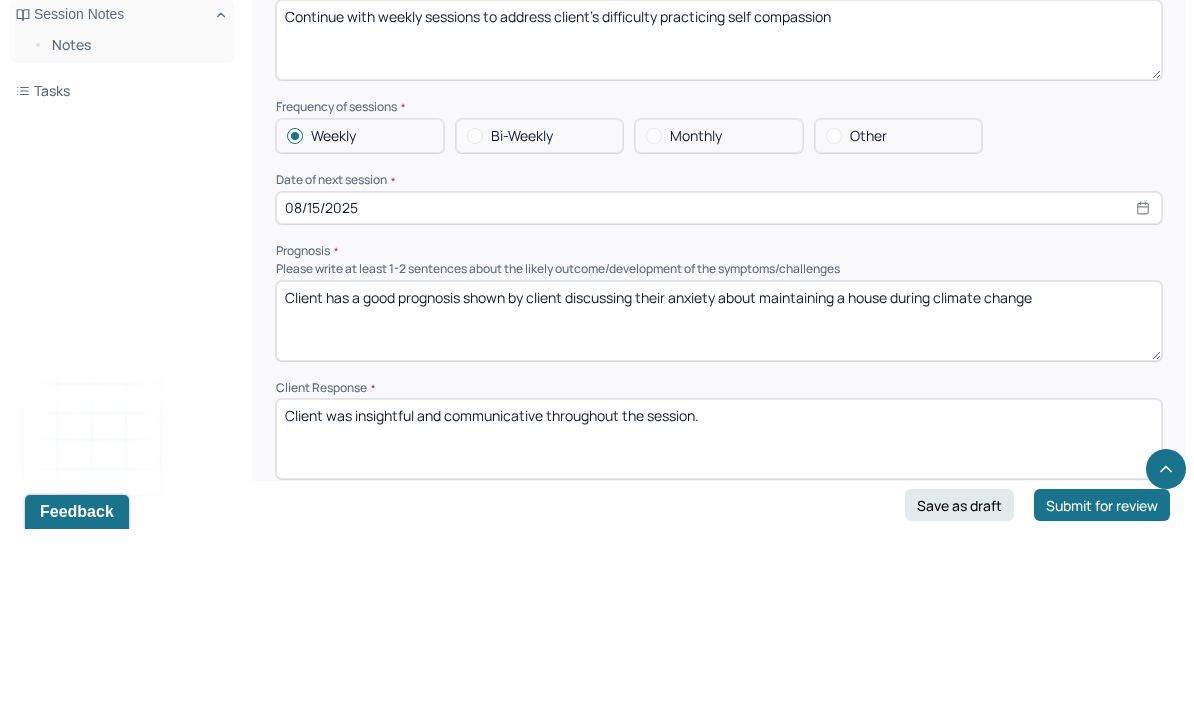 type on "Client has a good prognosis shown by client discussing their anxiety about maintaining a house during climate change" 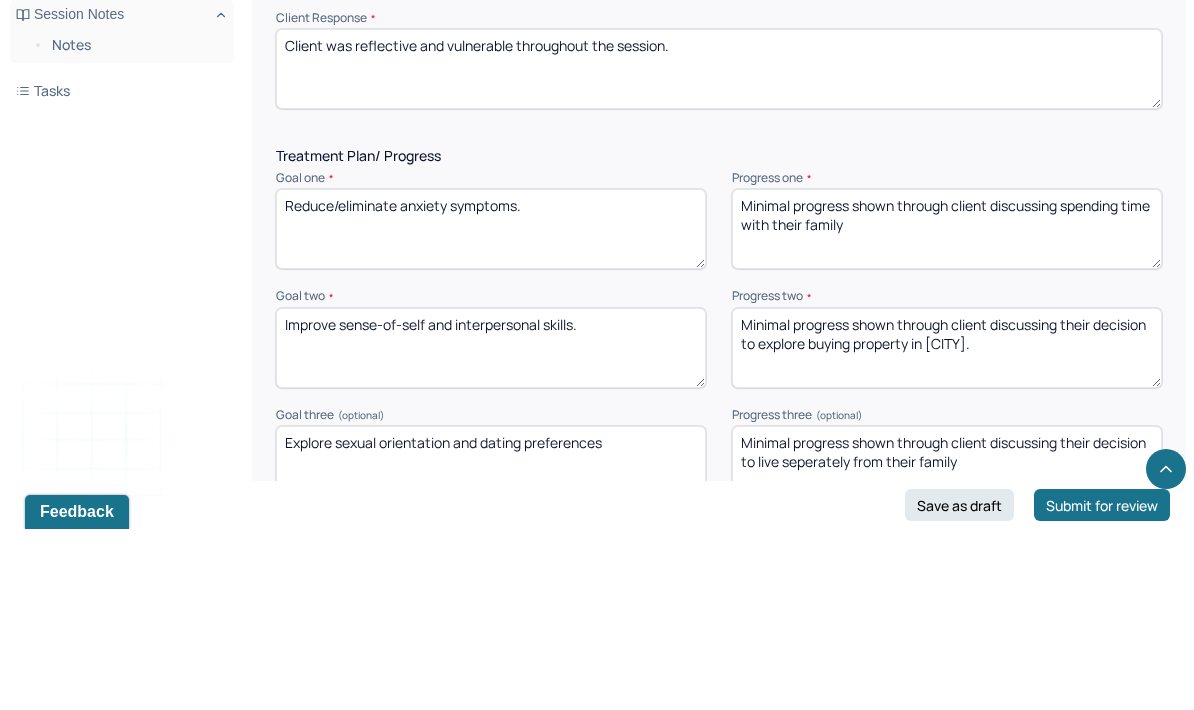 scroll, scrollTop: 2571, scrollLeft: 0, axis: vertical 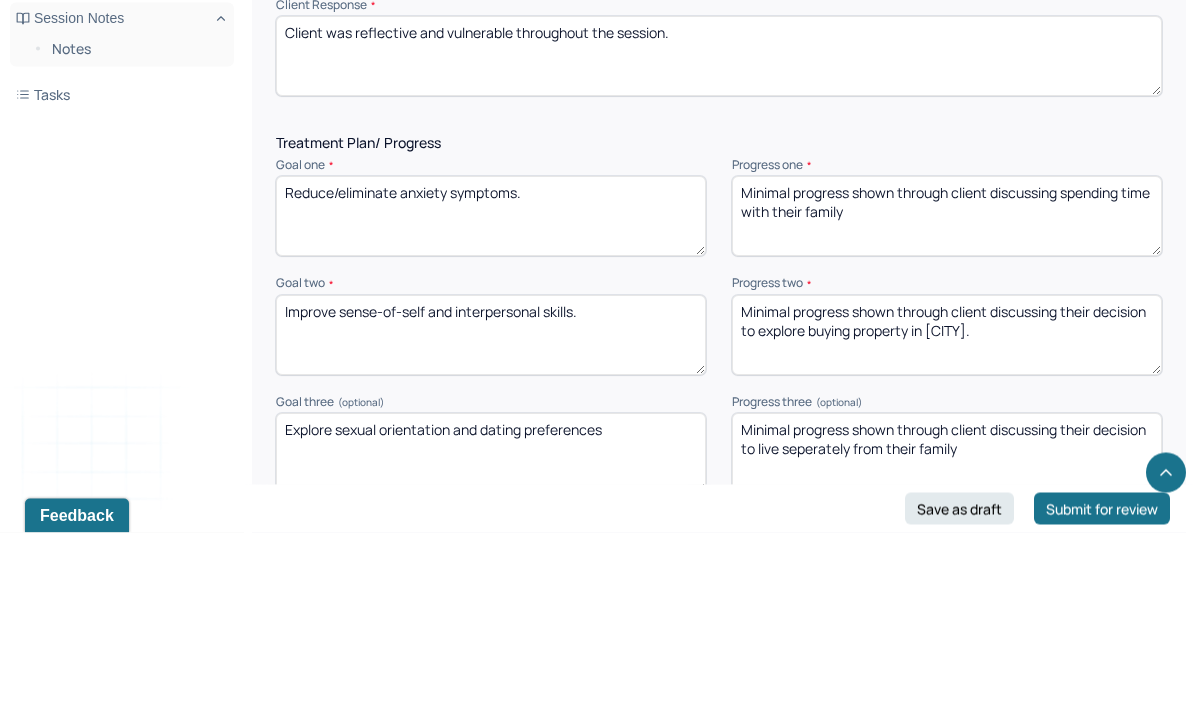 type on "Client was reflective and vulnerable throughout the session." 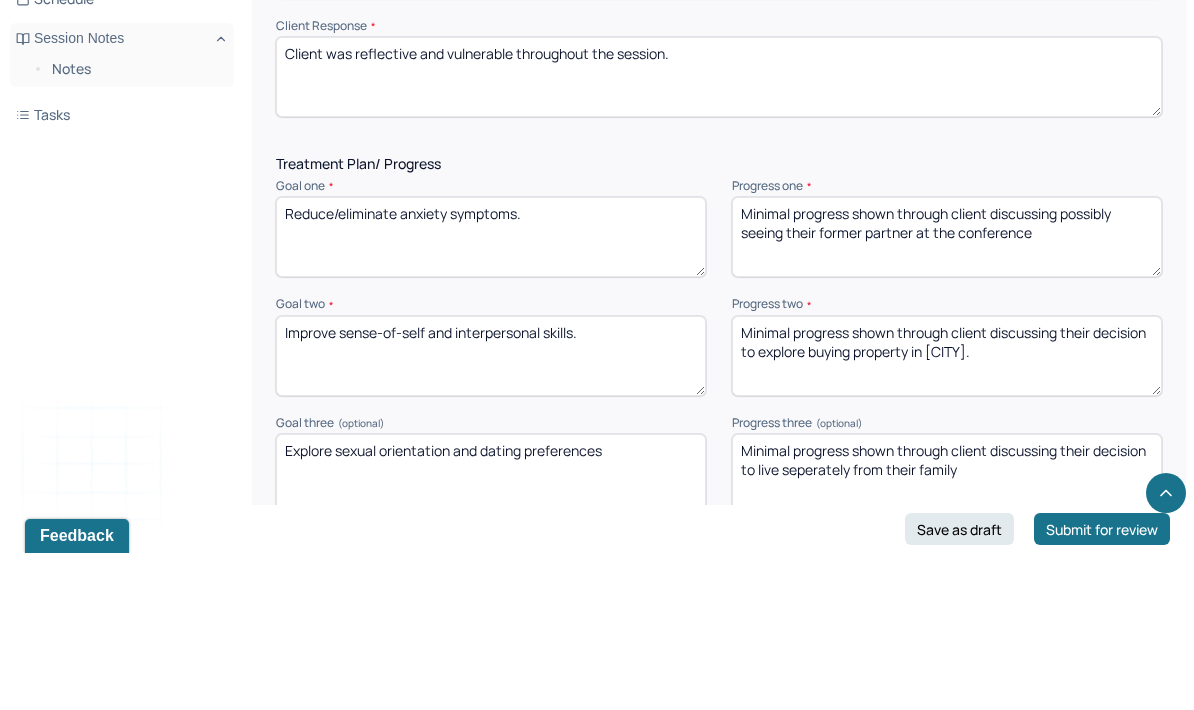type on "Minimal progress shown through client discussing possibly seeing their former partner at the conference" 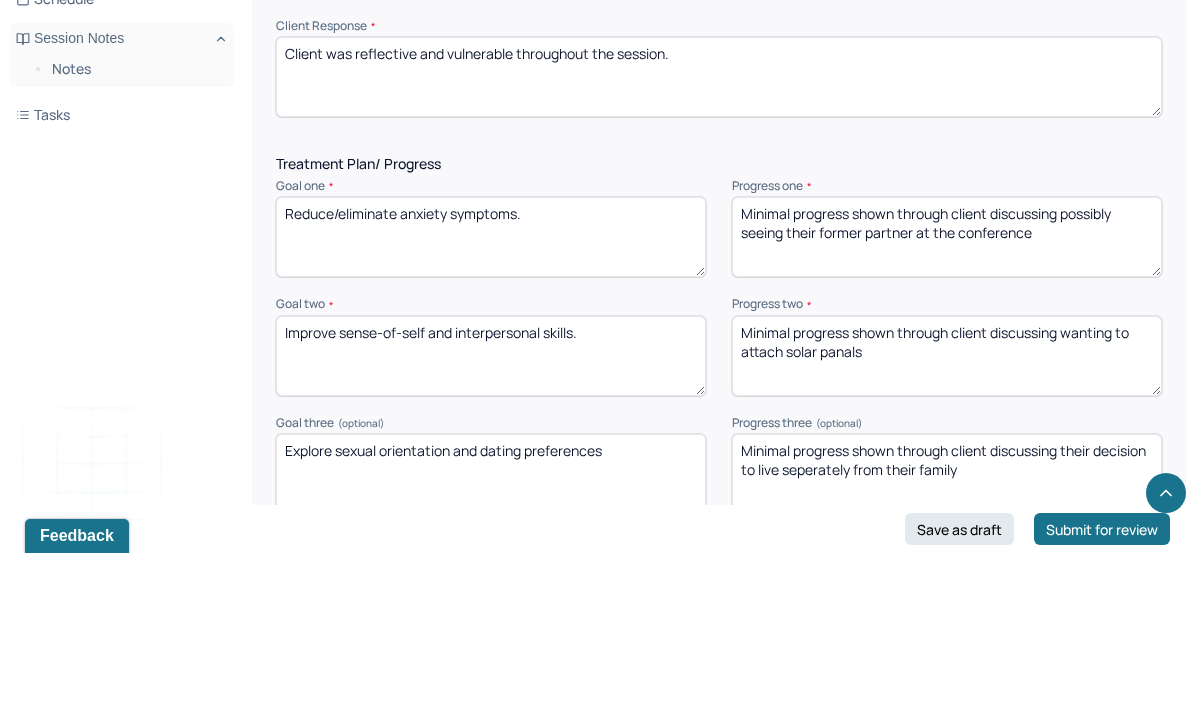 scroll, scrollTop: 2627, scrollLeft: 0, axis: vertical 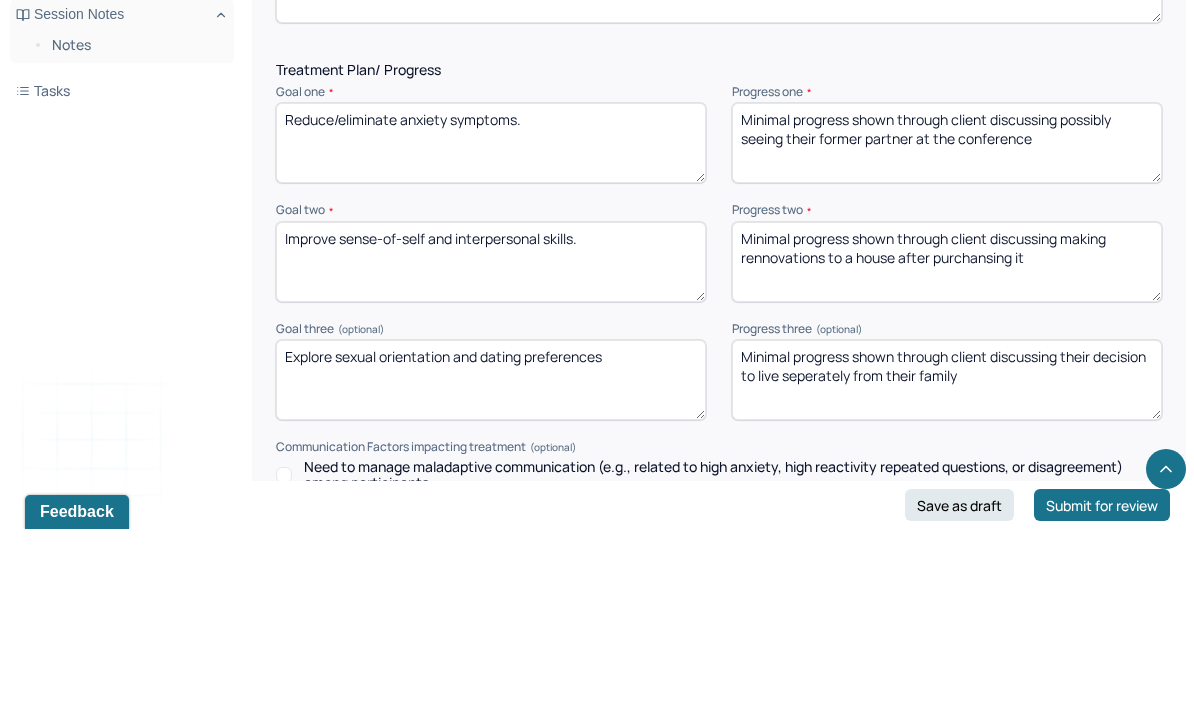 click on "Minimal progress shown through client discussing making rennovations to a house after purchansing it" at bounding box center (947, 443) 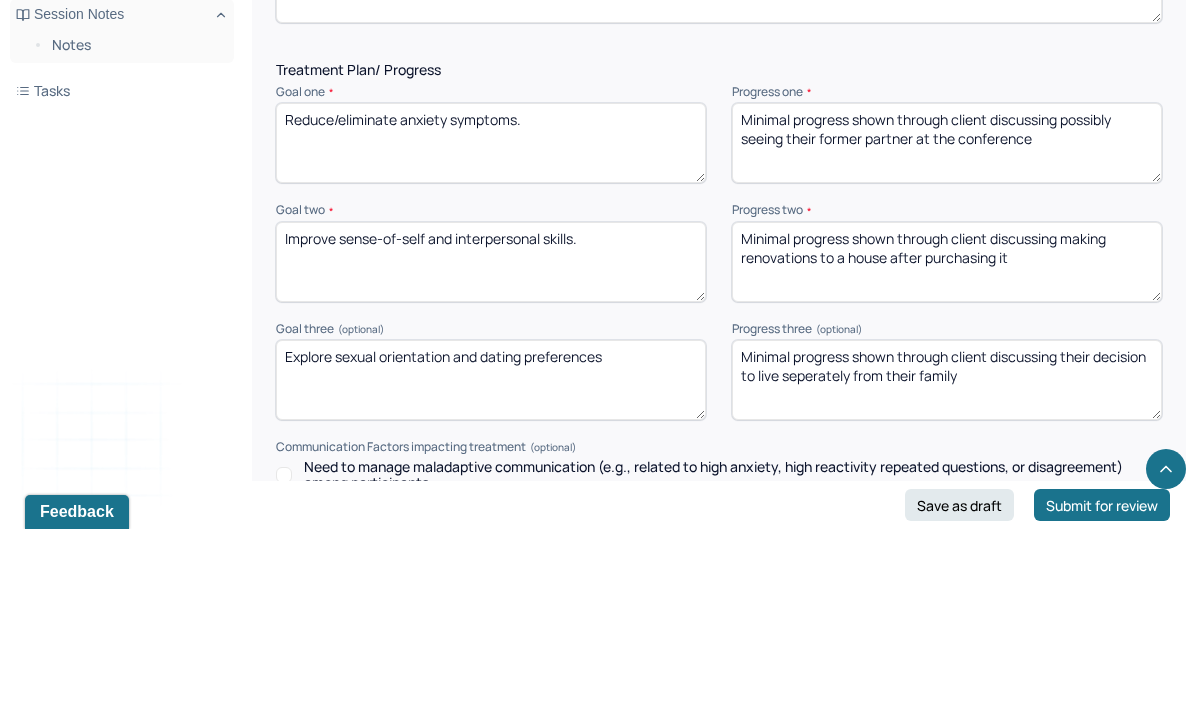 type on "Minimal progress shown through client discussing making renovations to a house after purchasing it" 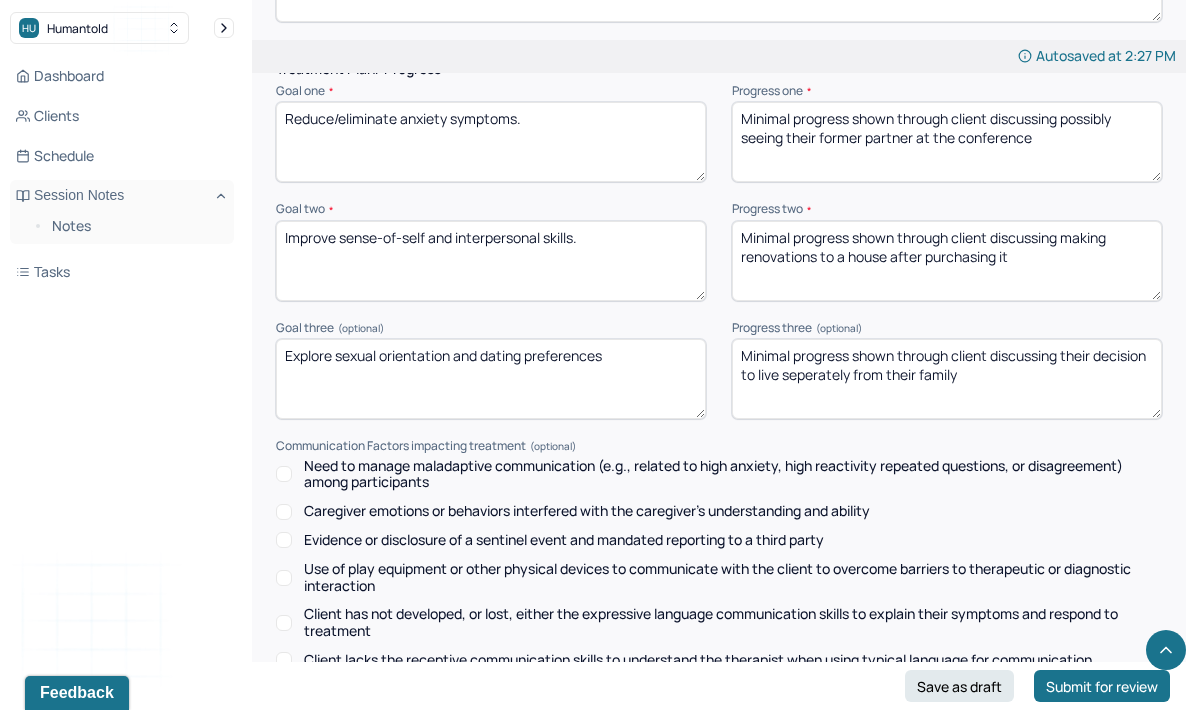 click on "Minimal progress shown through client discussing their decision to live seperately from their family" at bounding box center (947, 379) 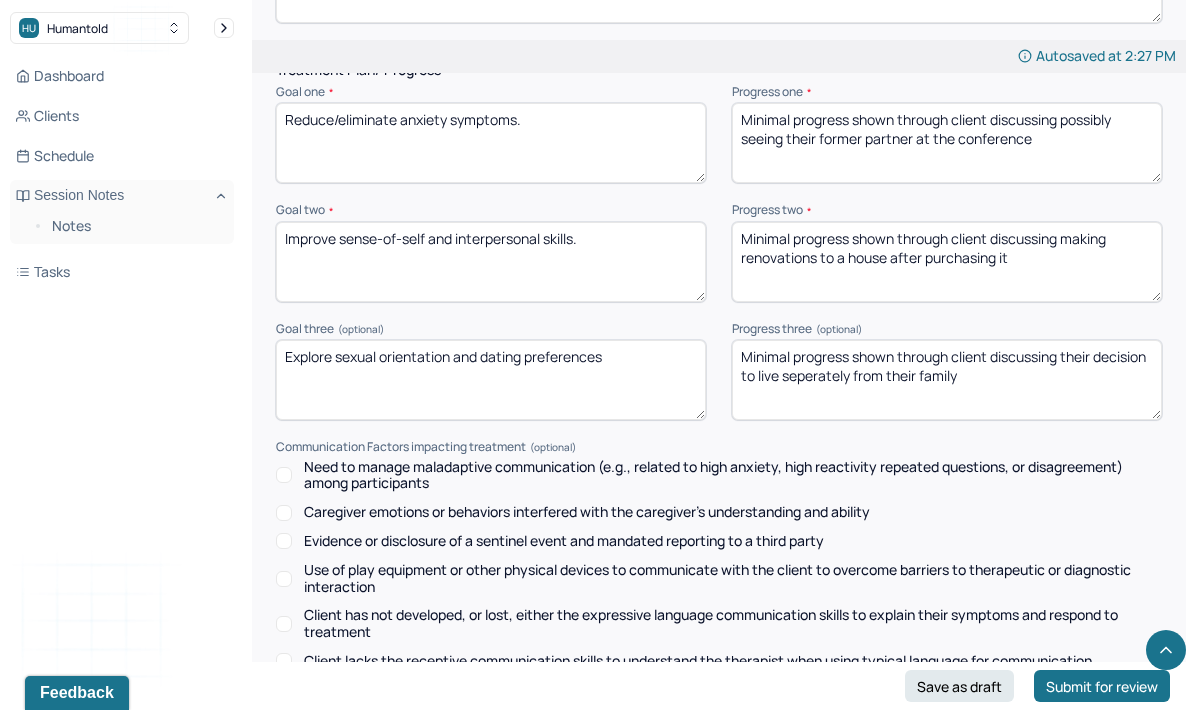 click on "Minimal progress shown through client discussing their decision to live seperately from their family" at bounding box center [947, 380] 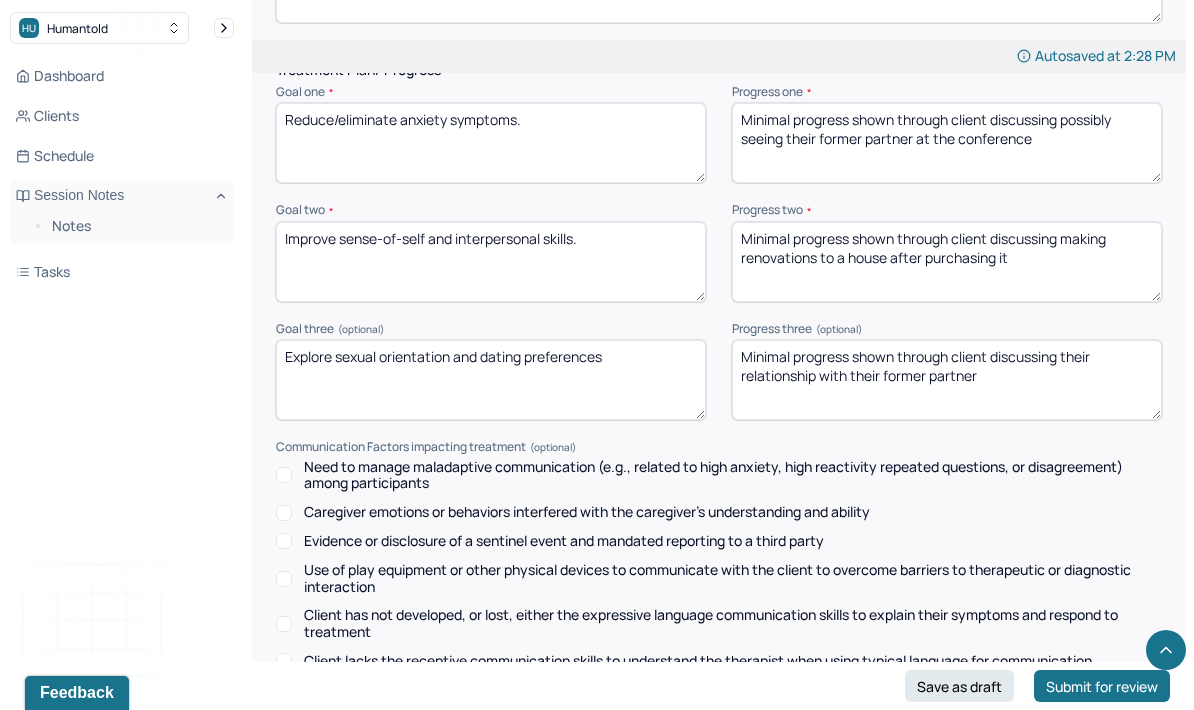 type on "Minimal progress shown through client discussing their relationship with their former partner" 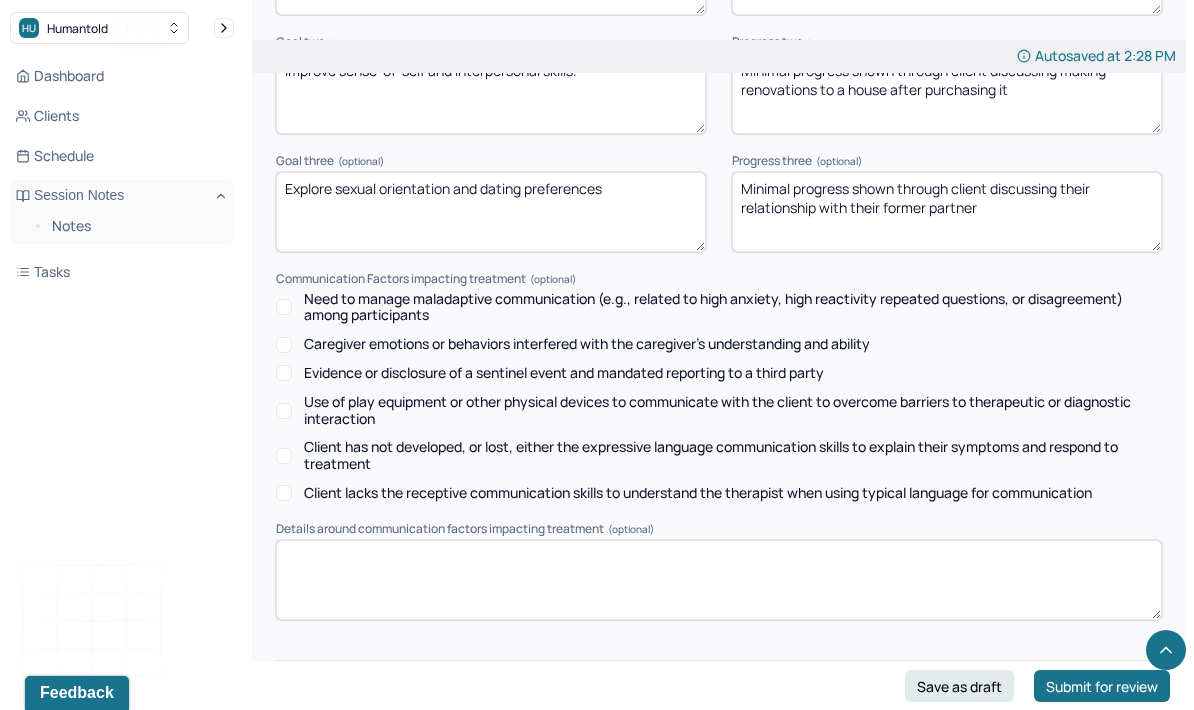 click at bounding box center [719, 744] 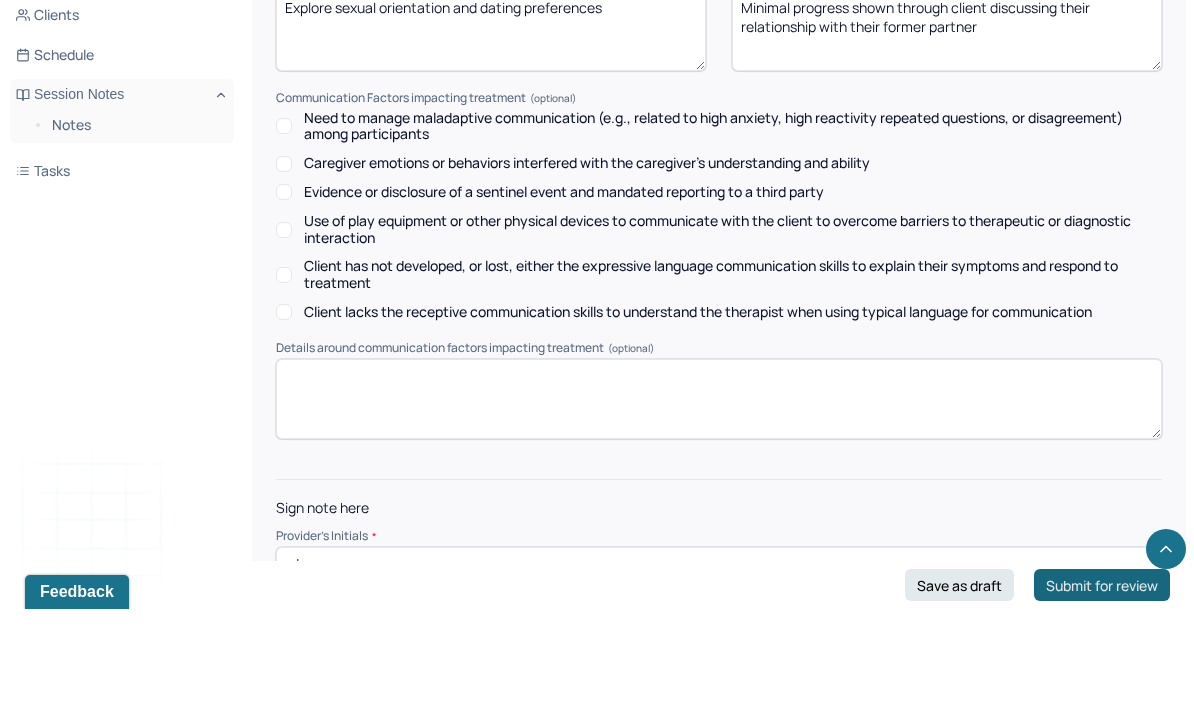 type on "zd" 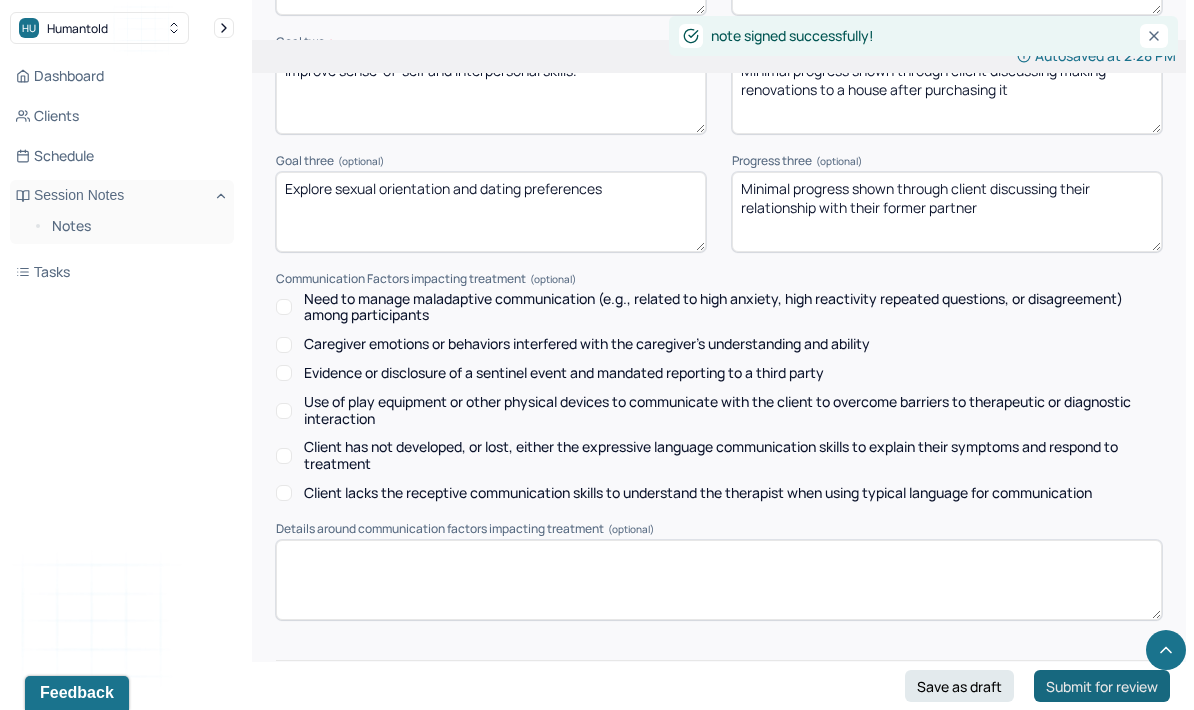 scroll, scrollTop: 3070, scrollLeft: 0, axis: vertical 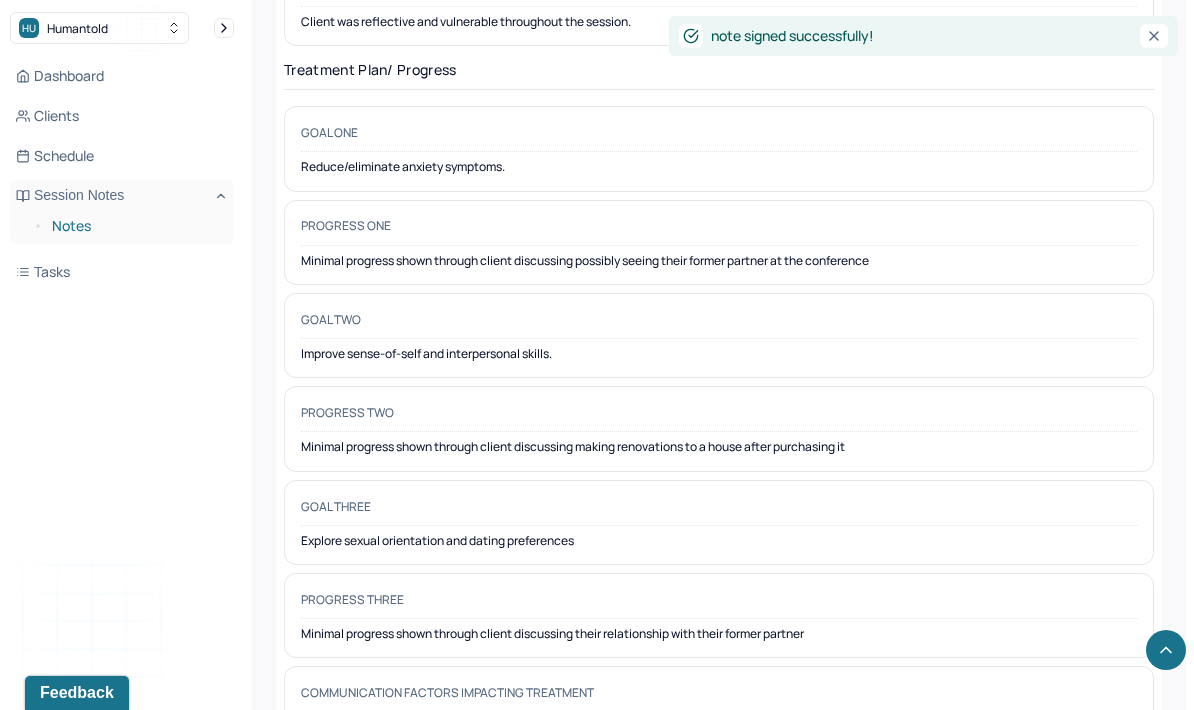 click on "Notes" at bounding box center [135, 226] 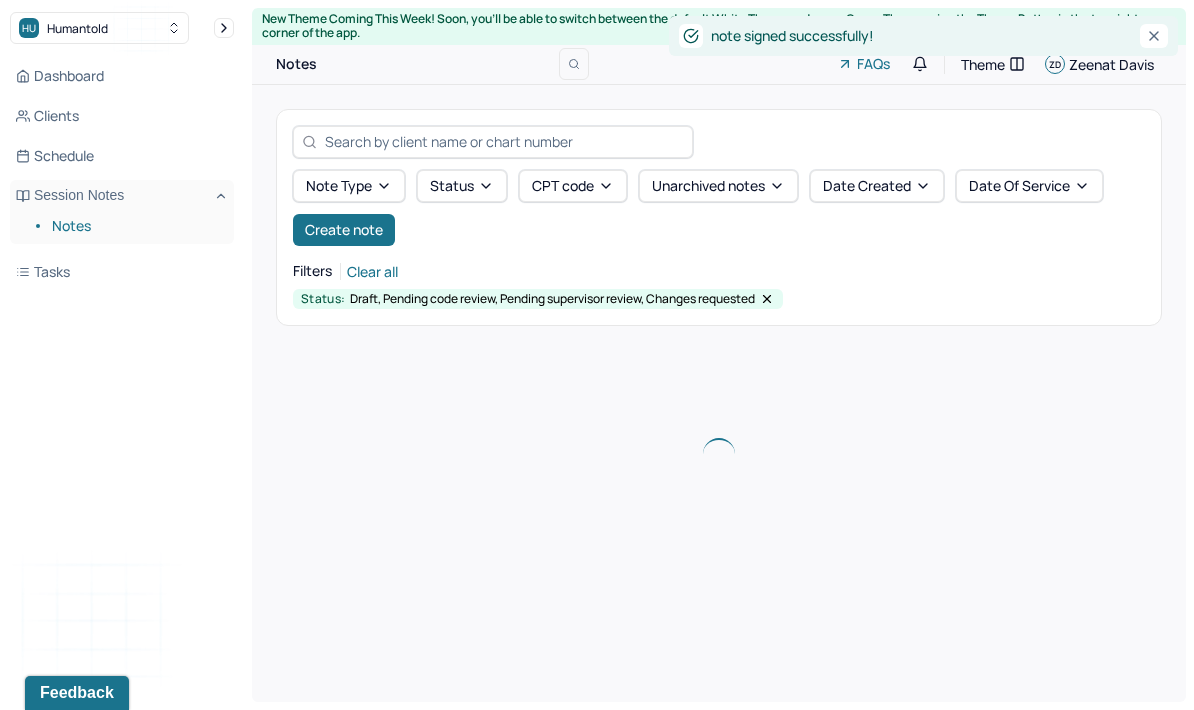 scroll, scrollTop: 0, scrollLeft: 0, axis: both 